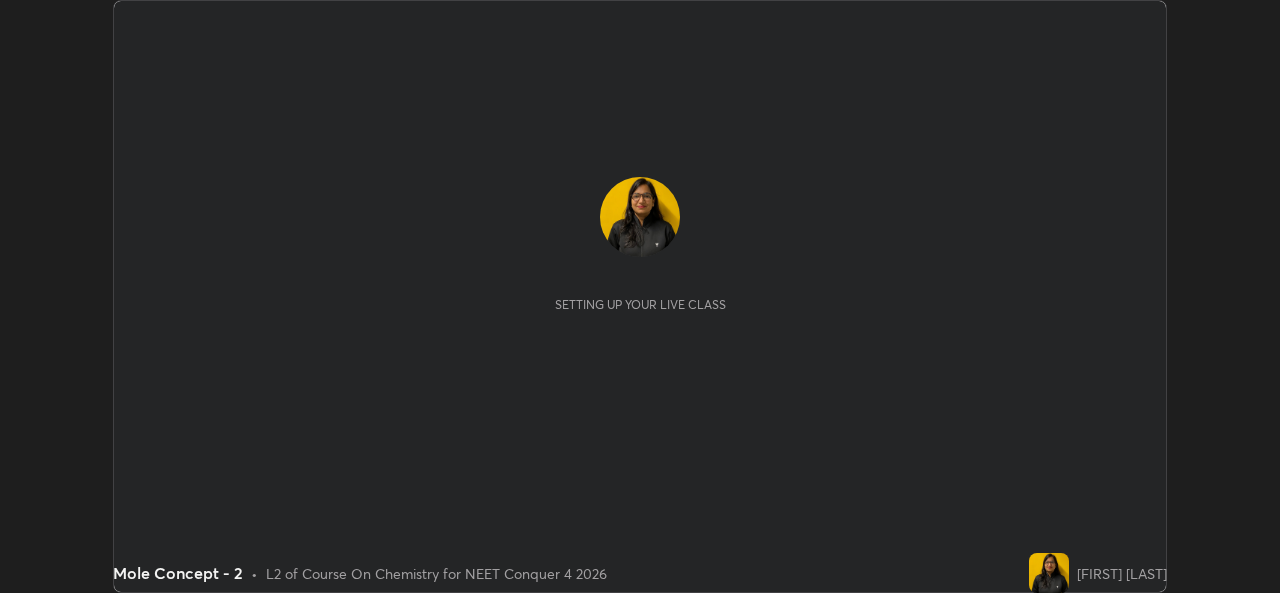 scroll, scrollTop: 0, scrollLeft: 0, axis: both 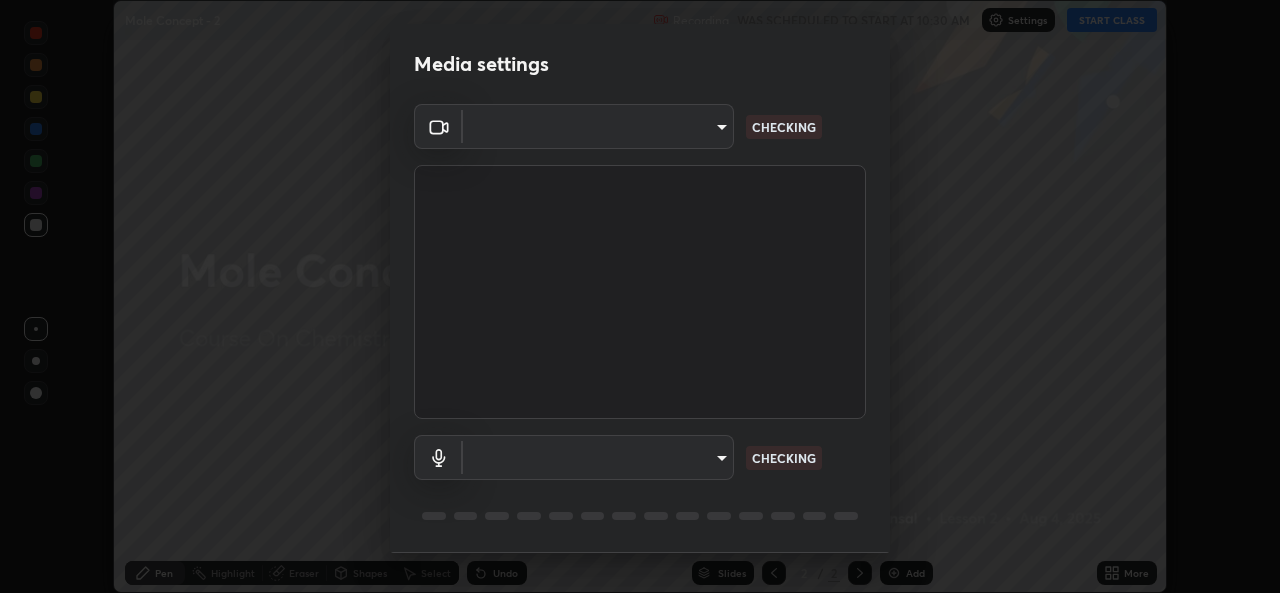 type on "7d811b6bfd6768c5050a3a9dca45426391a2eb9d366564d1b5c3756541264f48" 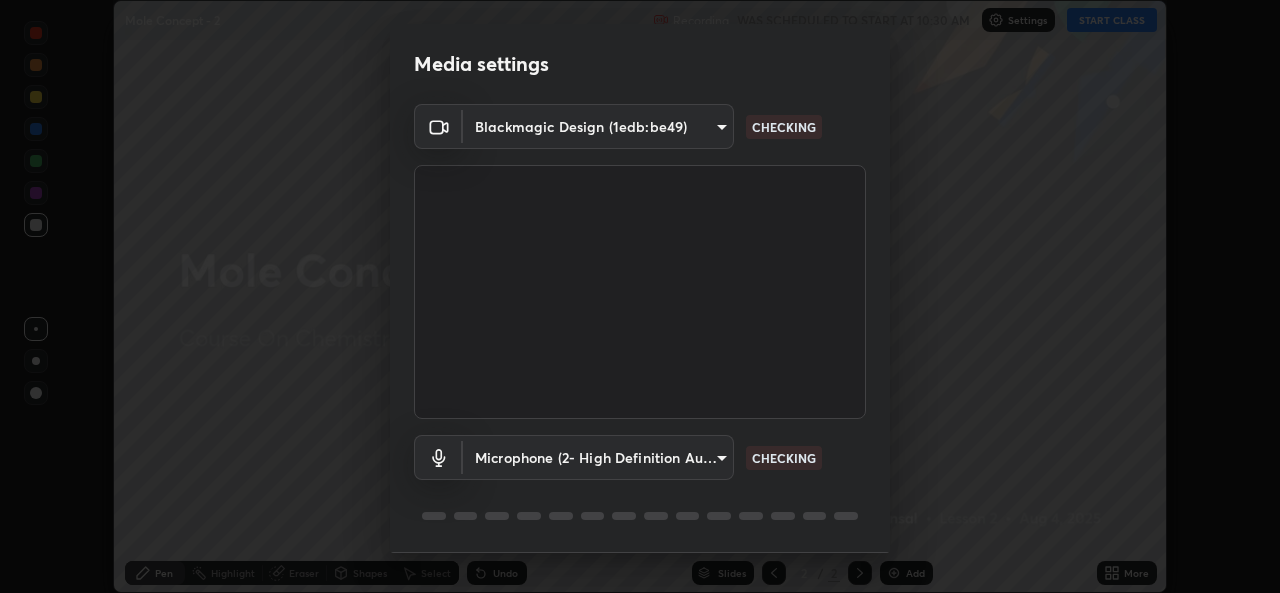 scroll, scrollTop: 63, scrollLeft: 0, axis: vertical 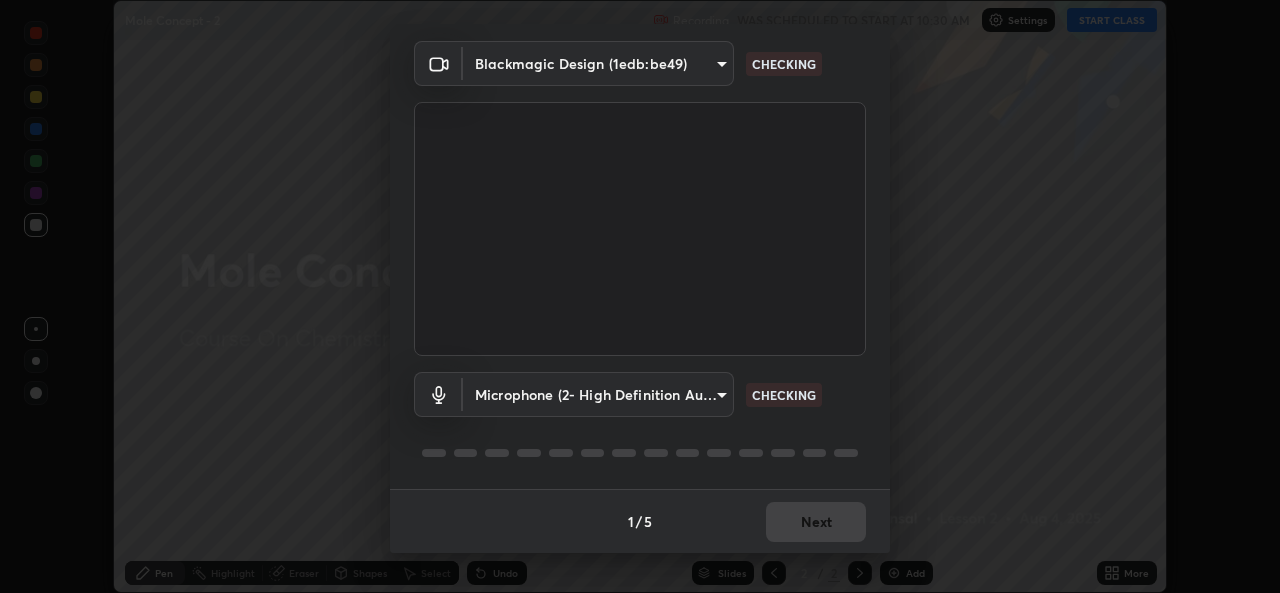 click on "Erase all Mole Concept - 2 Recording WAS SCHEDULED TO START AT  10:30 AM Settings START CLASS Setting up your live class Mole Concept - 2 • L2 of Course On Chemistry for NEET Conquer 4 2026 [FIRST] [LAST] Pen Highlight Eraser Shapes Select Undo Slides 2 / 2 Add More No doubts shared Encourage your learners to ask a doubt for better clarity Report an issue Reason for reporting Buffering Chat not working Audio - Video sync issue Educator video quality low ​ Attach an image Report Media settings Blackmagic Design (1edb:be49) 7d811b6bfd6768c5050a3a9dca45426391a2eb9d366564d1b5c3756541264f48 CHECKING Microphone (2- High Definition Audio Device) b18db7dfc4cbc2800bb607d633ac50d7f5bb3f605a5d674c6195bbdf79e8162a CHECKING 1 / 5 Next" at bounding box center (640, 296) 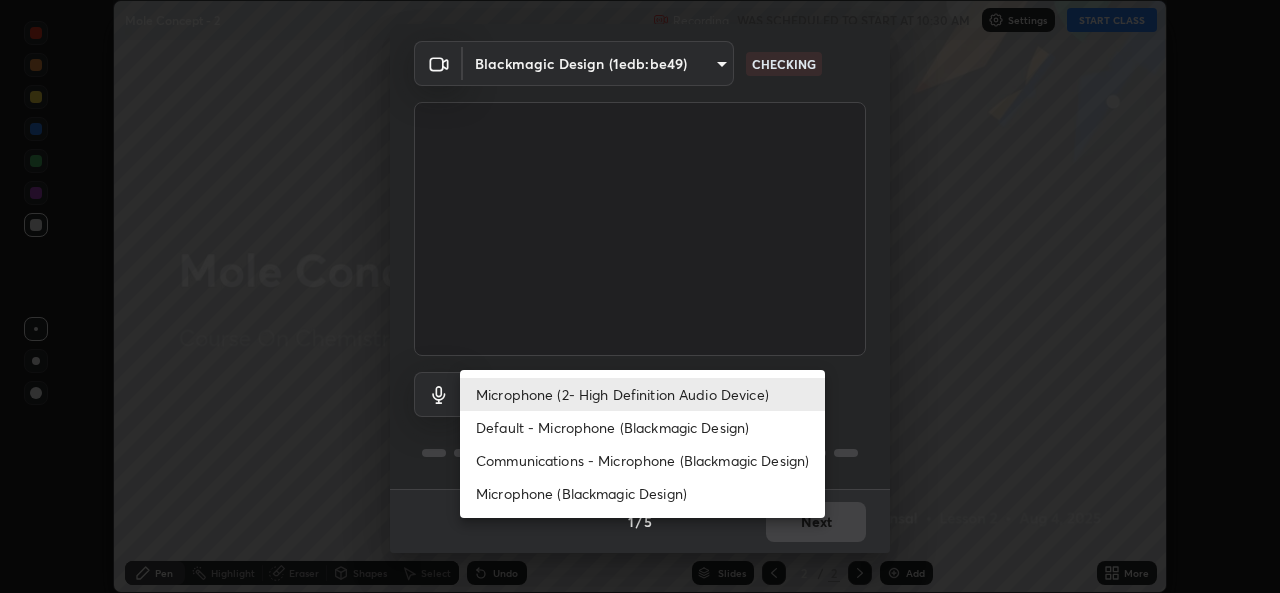 click on "Communications - Microphone (Blackmagic Design)" at bounding box center [642, 460] 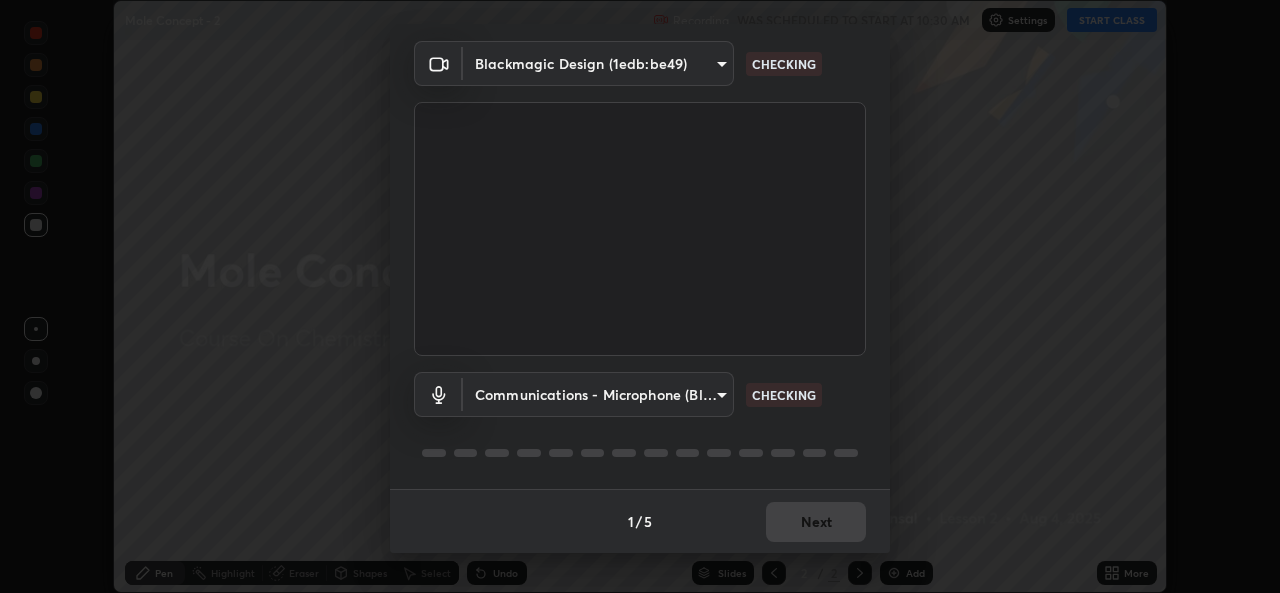 click on "Erase all Mole Concept - 2 Recording WAS SCHEDULED TO START AT  10:30 AM Settings START CLASS Setting up your live class Mole Concept - 2 • L2 of Course On Chemistry for NEET Conquer 4 2026 [FIRST] [LAST] Pen Highlight Eraser Shapes Select Undo Slides 2 / 2 Add More No doubts shared Encourage your learners to ask a doubt for better clarity Report an issue Reason for reporting Buffering Chat not working Audio - Video sync issue Educator video quality low ​ Attach an image Report Media settings Blackmagic Design (1edb:be49) 7d811b6bfd6768c5050a3a9dca45426391a2eb9d366564d1b5c3756541264f48 CHECKING Communications - Microphone (Blackmagic Design) communications CHECKING 1 / 5 Next" at bounding box center [640, 296] 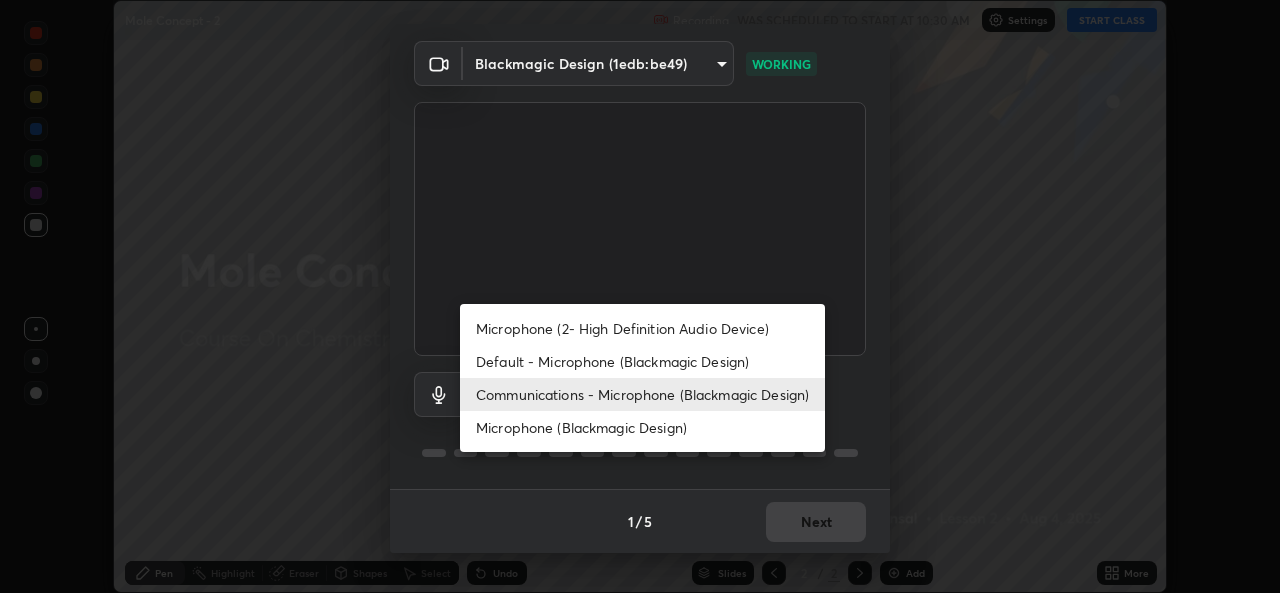 click on "Microphone (2- High Definition Audio Device)" at bounding box center (642, 328) 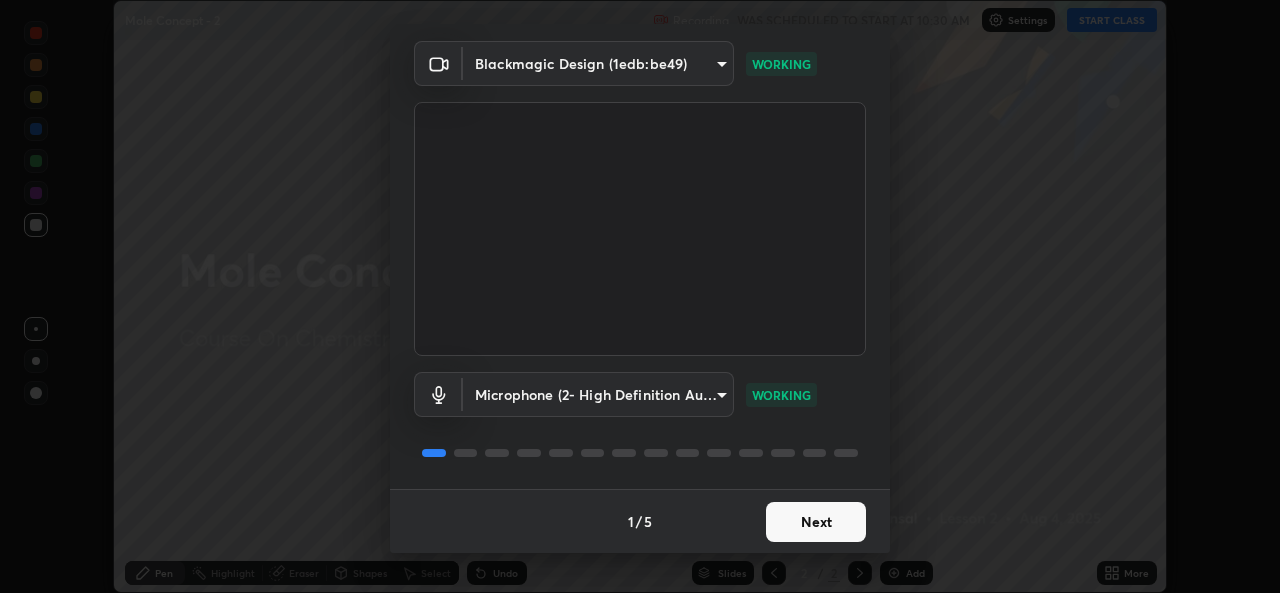 click on "Next" at bounding box center [816, 522] 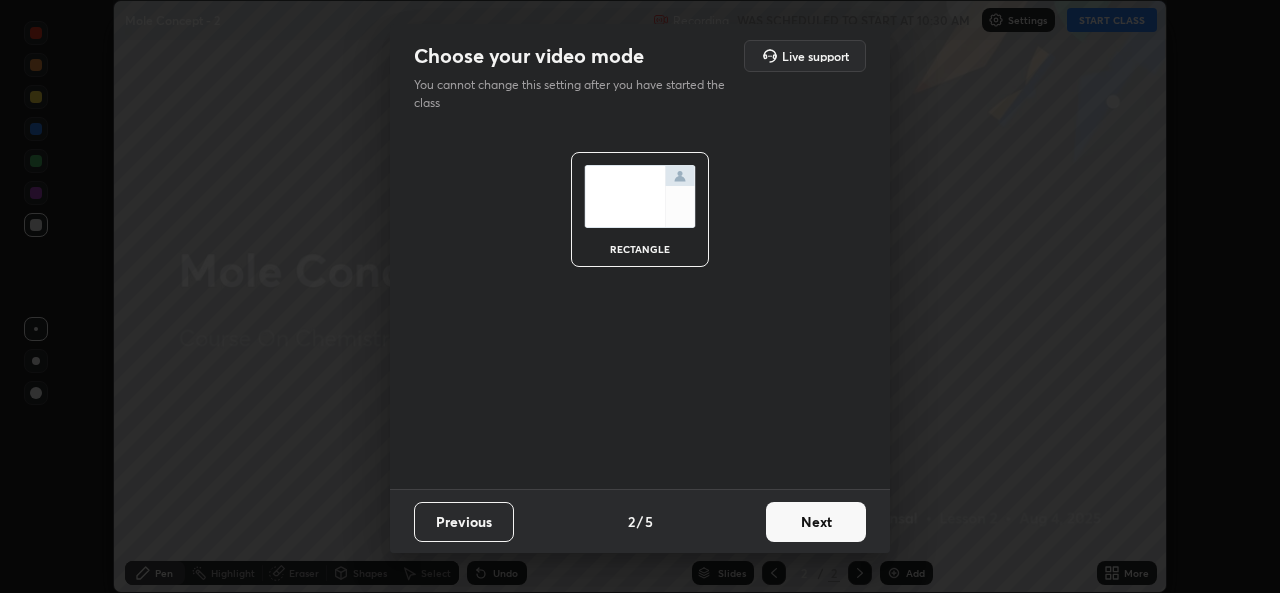 scroll, scrollTop: 0, scrollLeft: 0, axis: both 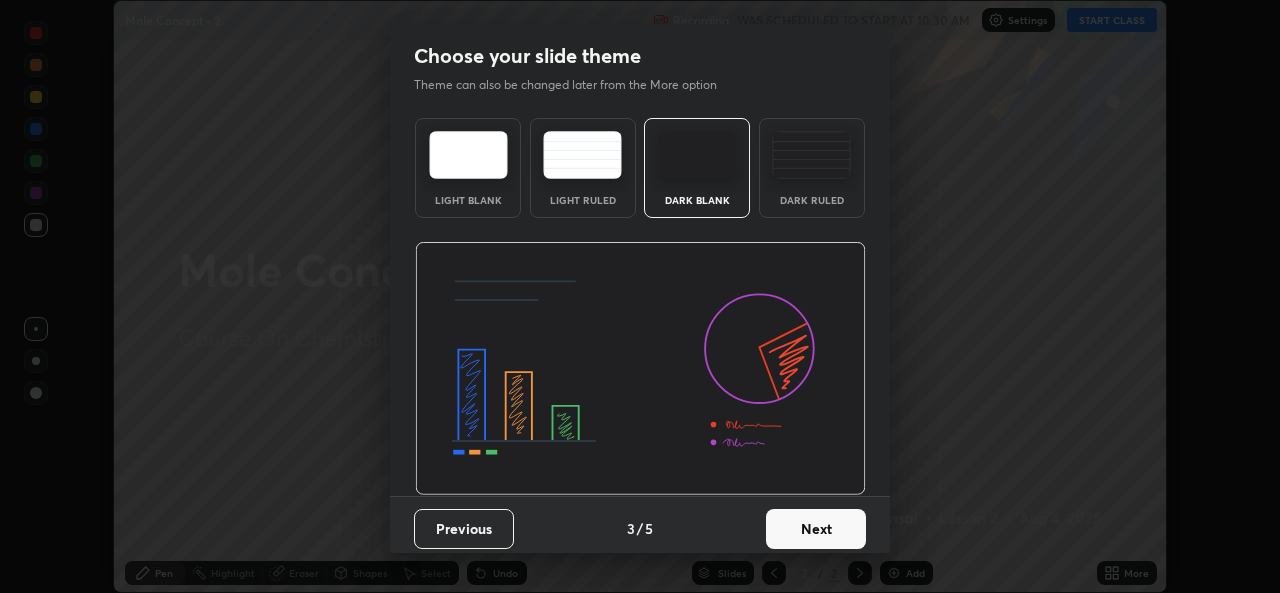 click on "Next" at bounding box center (816, 529) 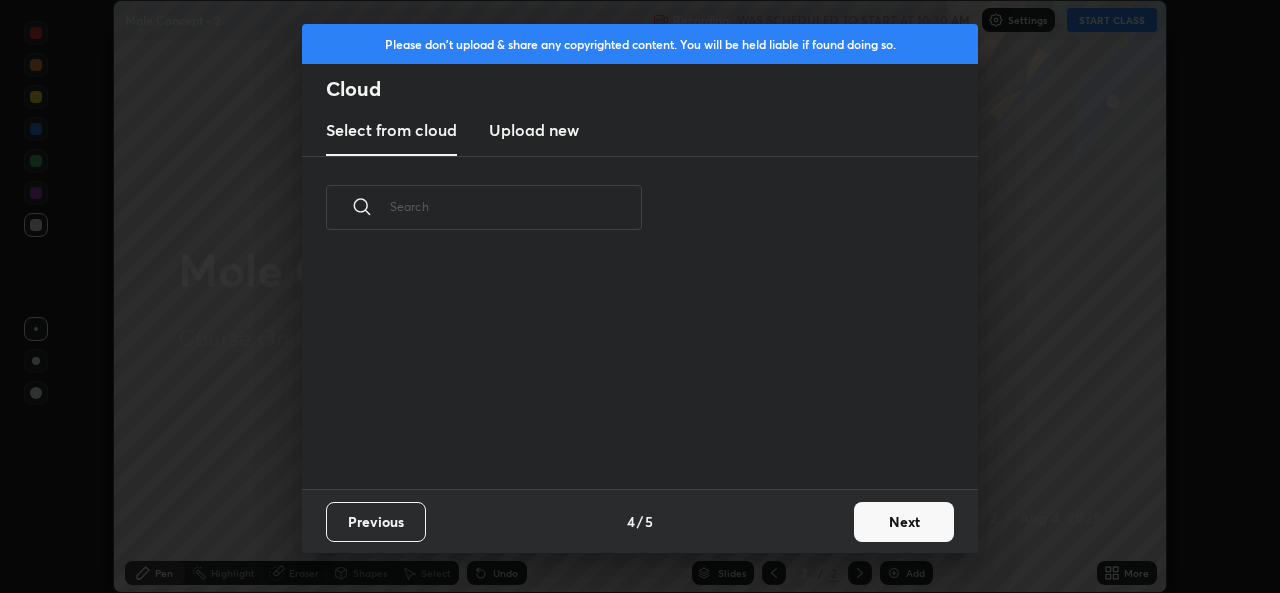 click on "Next" at bounding box center (904, 522) 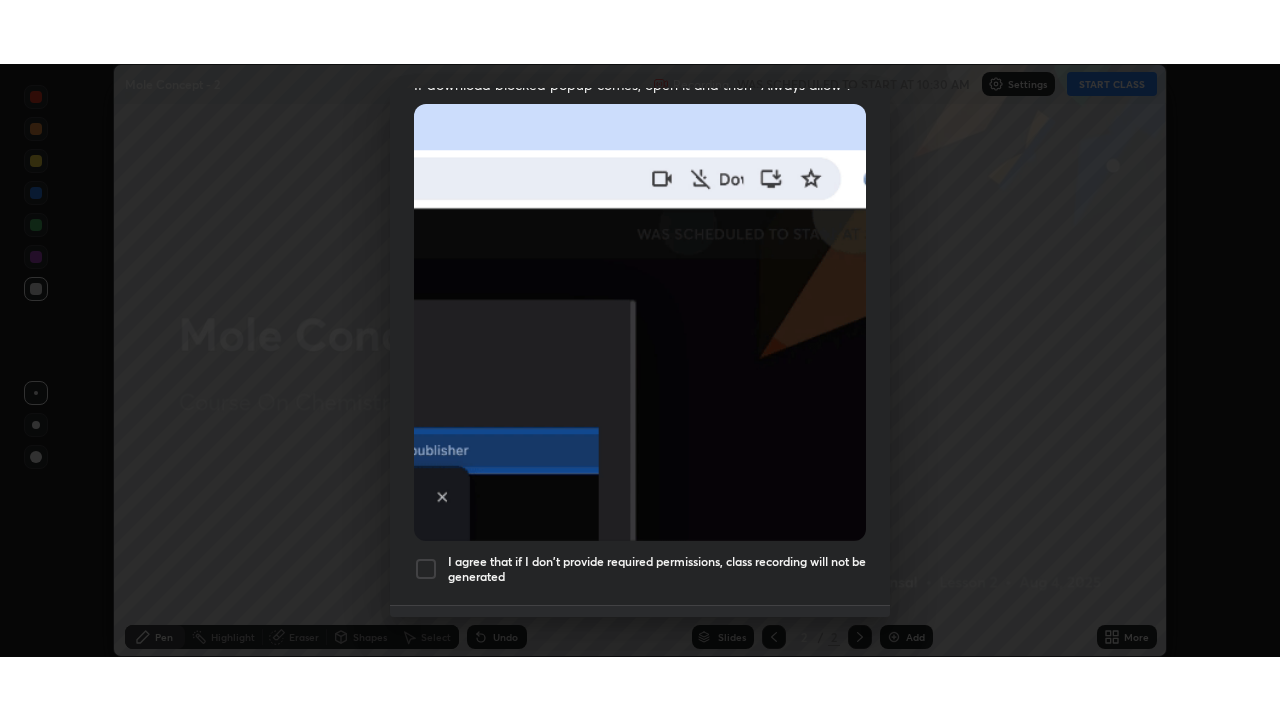 scroll, scrollTop: 471, scrollLeft: 0, axis: vertical 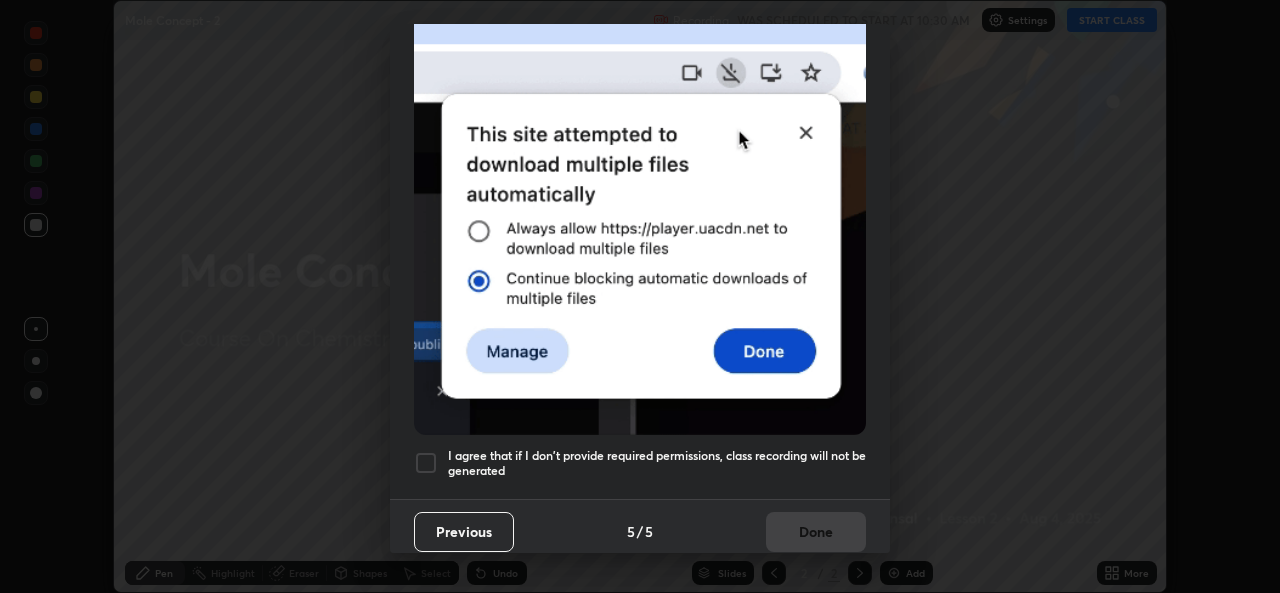 click at bounding box center (426, 463) 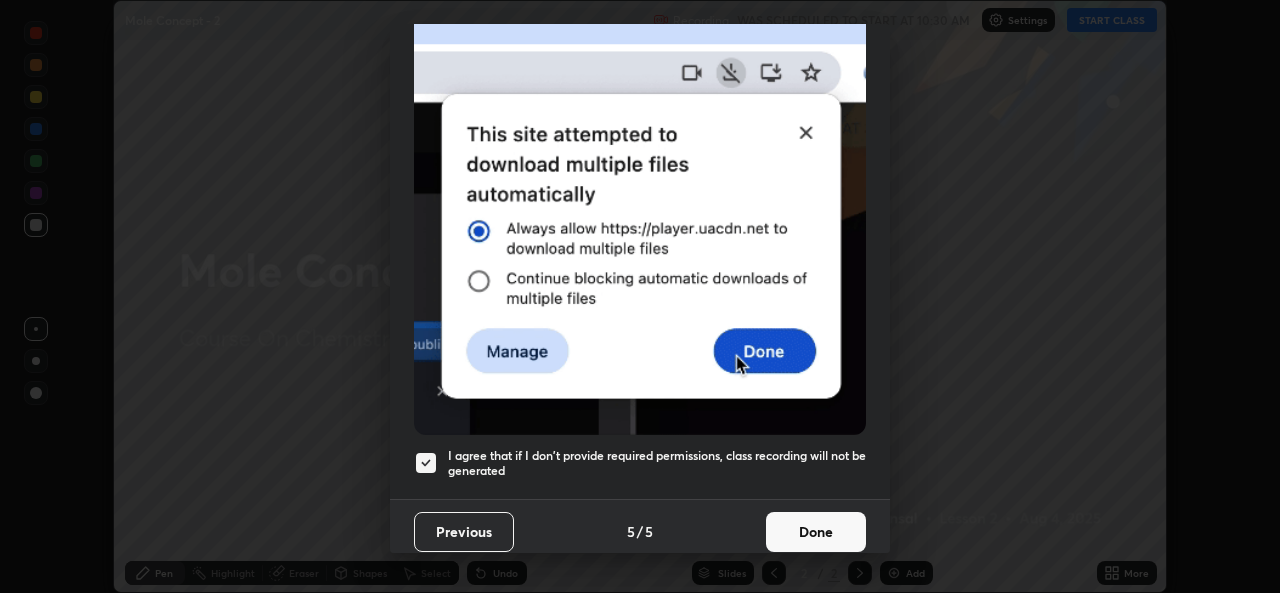 click on "Done" at bounding box center [816, 532] 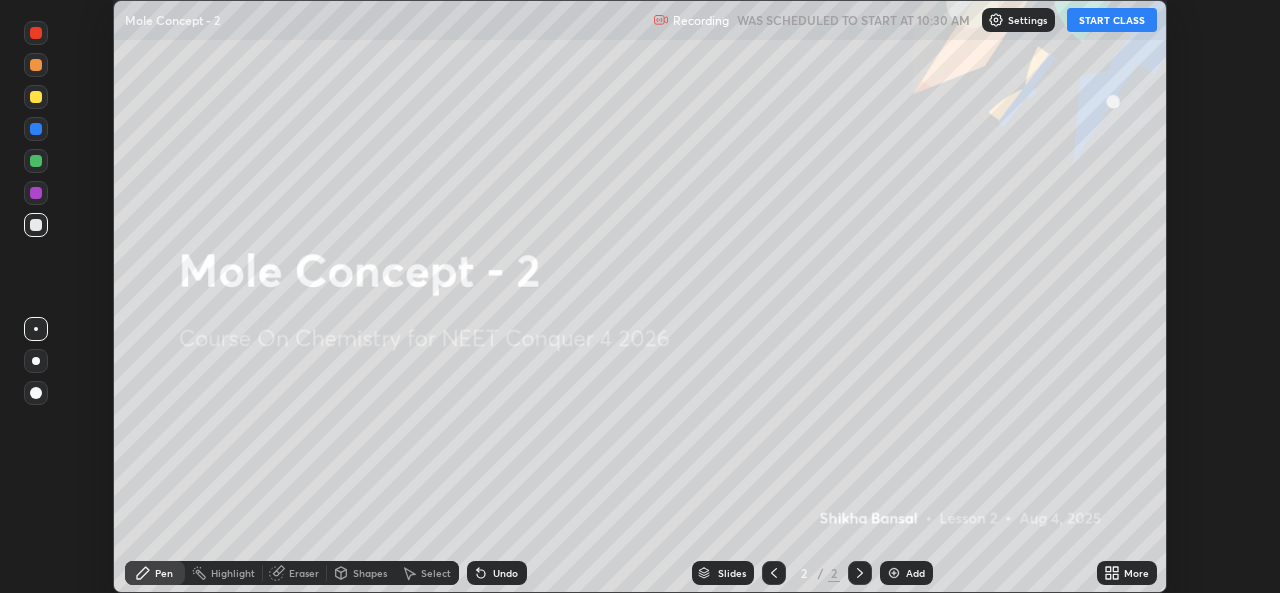 click on "START CLASS" at bounding box center [1112, 20] 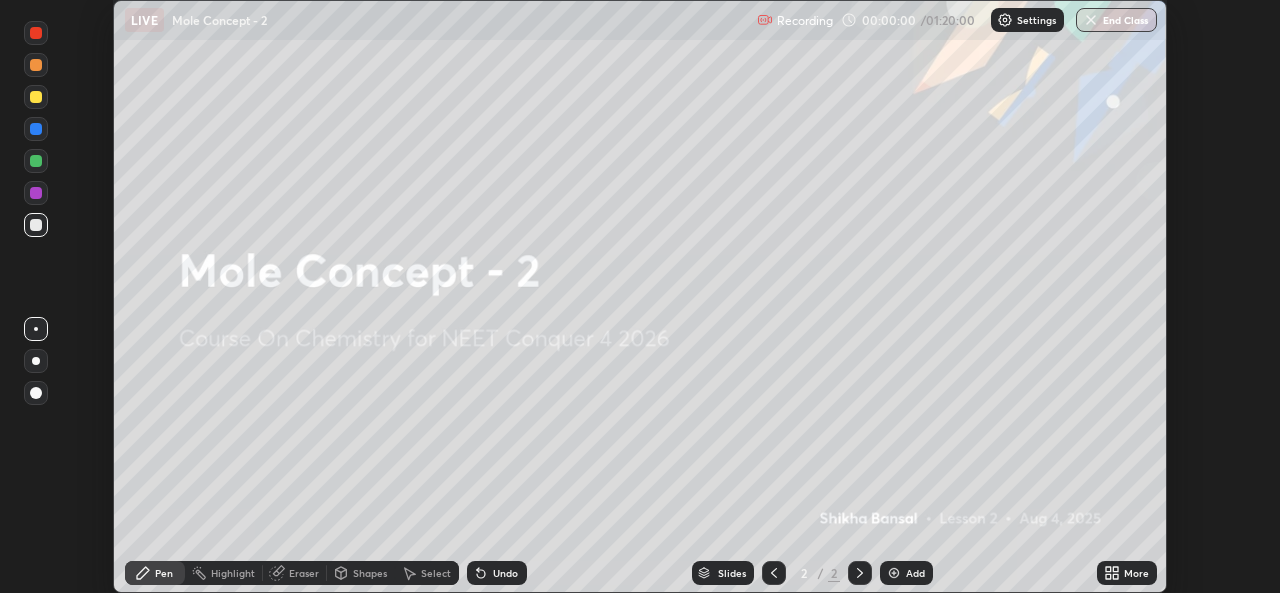 click on "More" at bounding box center [1136, 573] 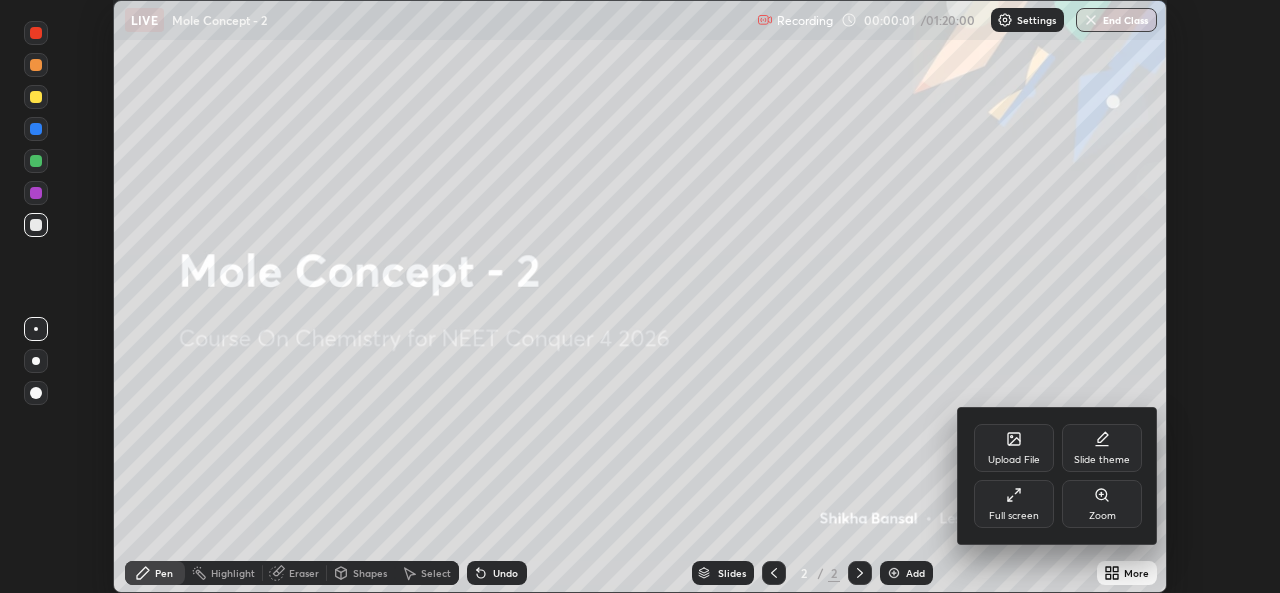 click on "Full screen" at bounding box center (1014, 504) 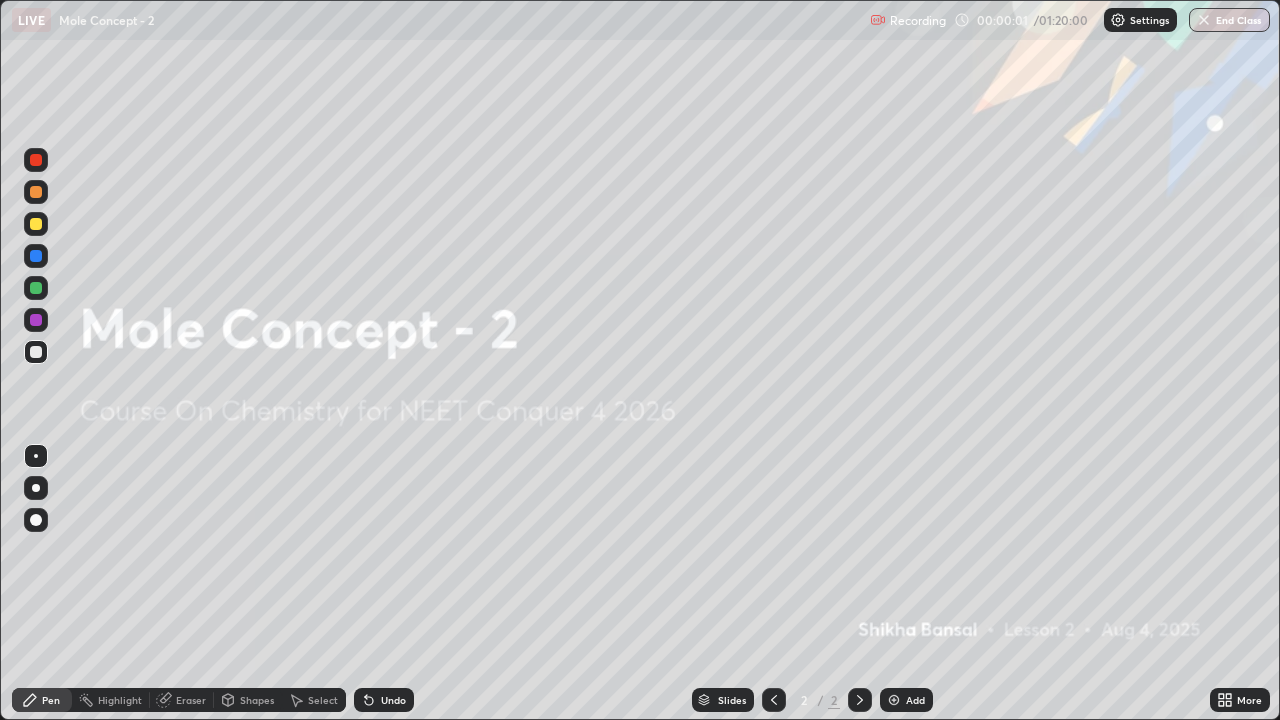 scroll, scrollTop: 99280, scrollLeft: 98720, axis: both 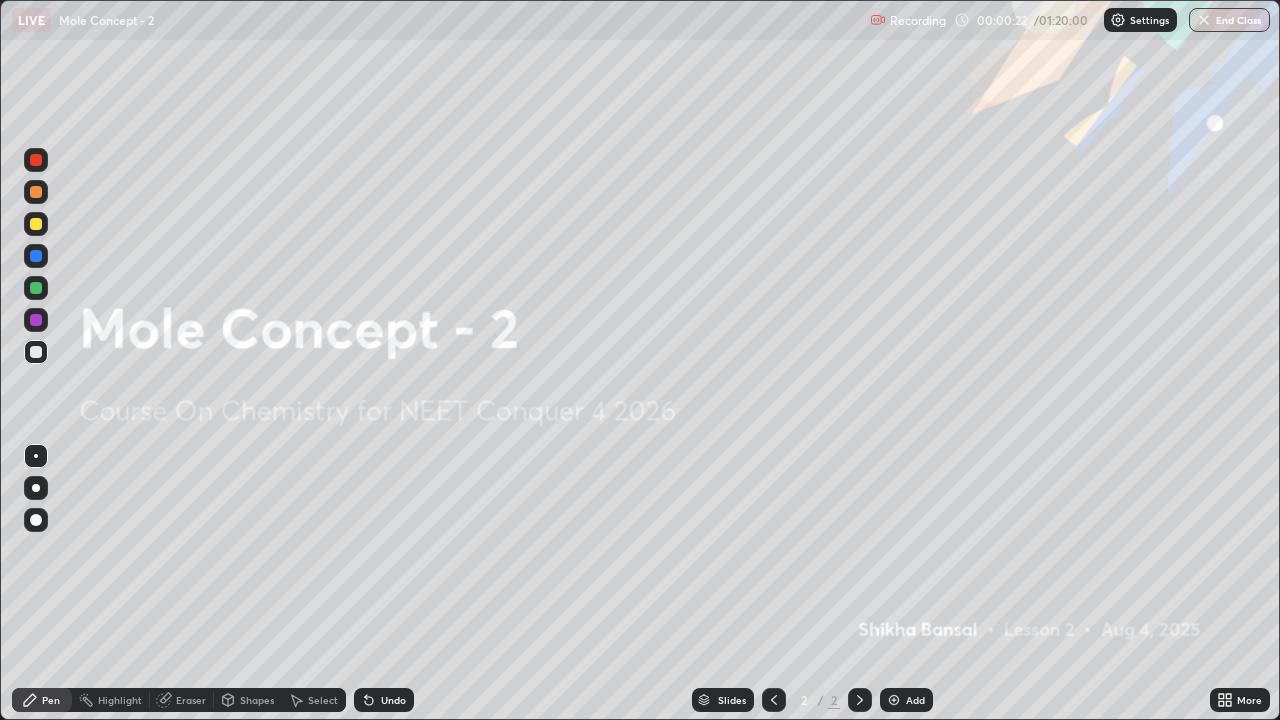 click on "Add" at bounding box center [906, 700] 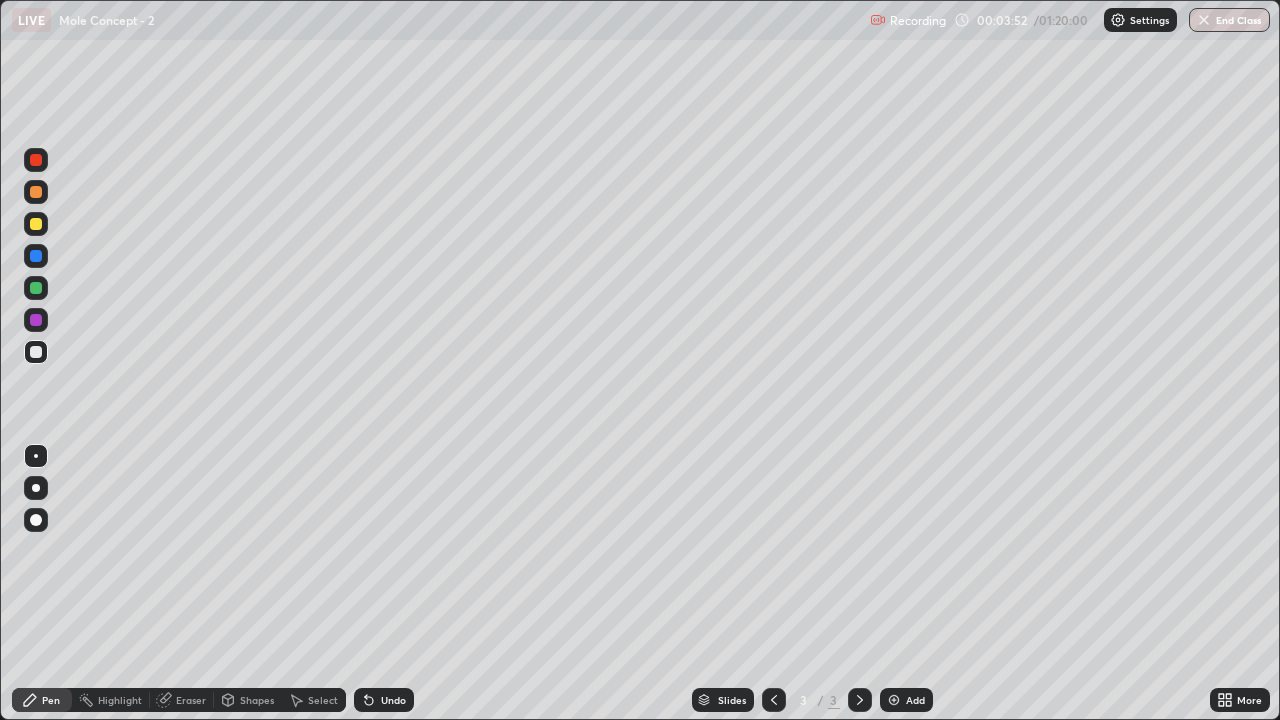 click at bounding box center [36, 224] 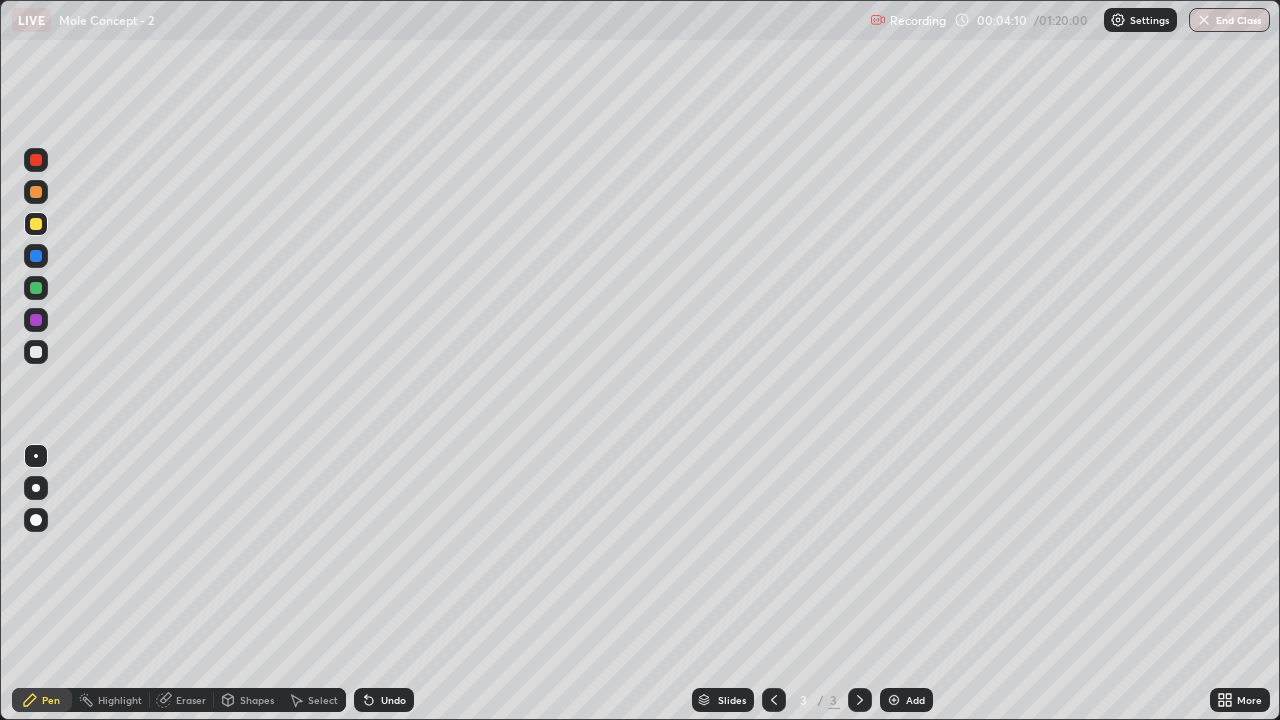 click at bounding box center [36, 352] 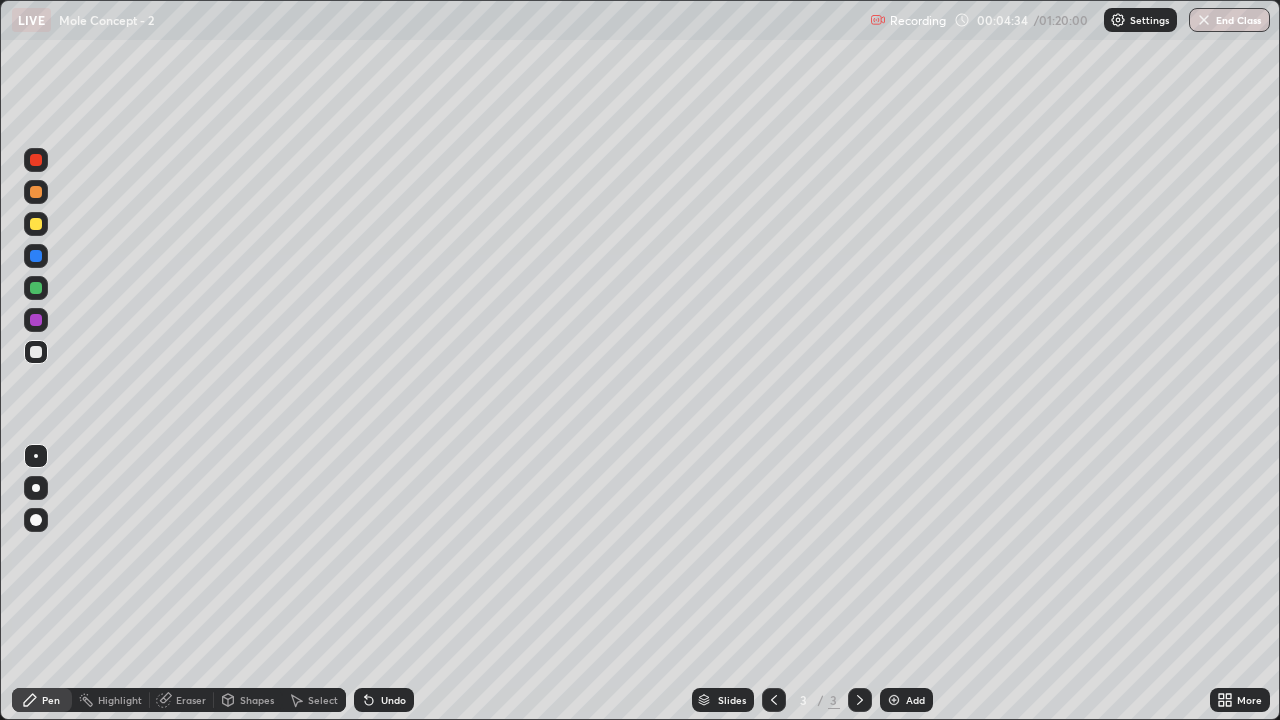 click at bounding box center (36, 224) 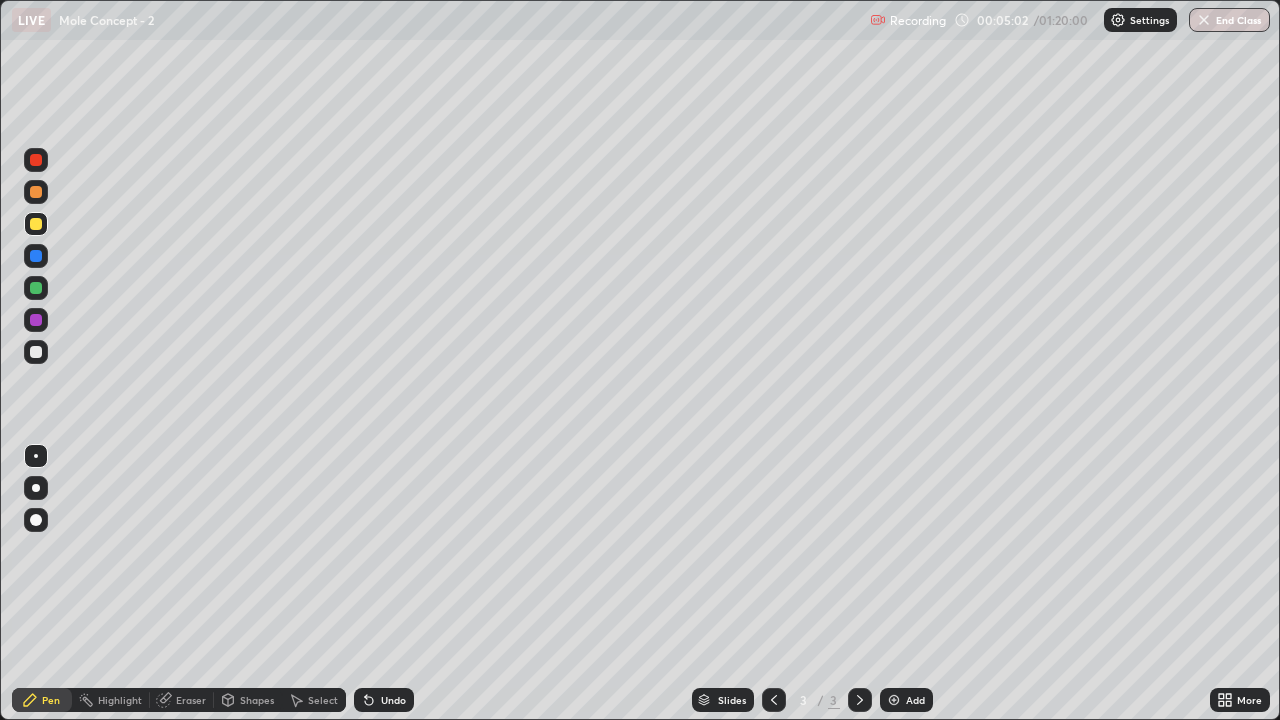 click at bounding box center [36, 352] 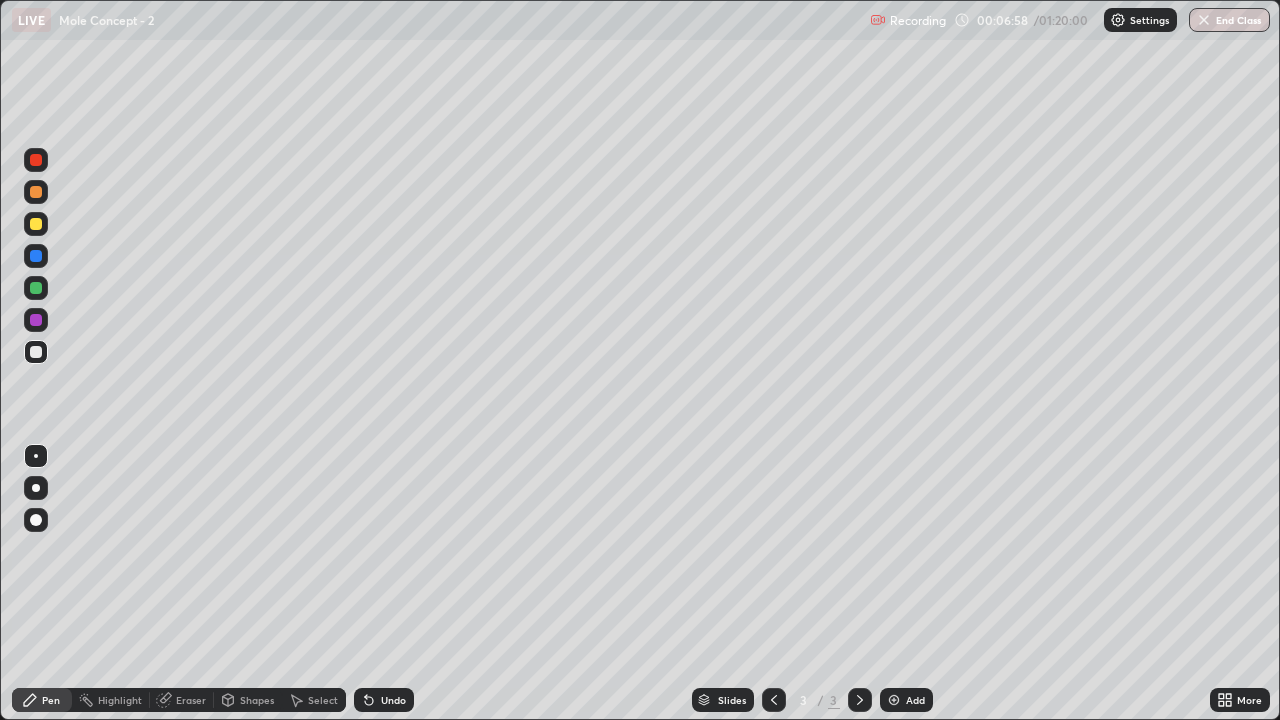 click at bounding box center (894, 700) 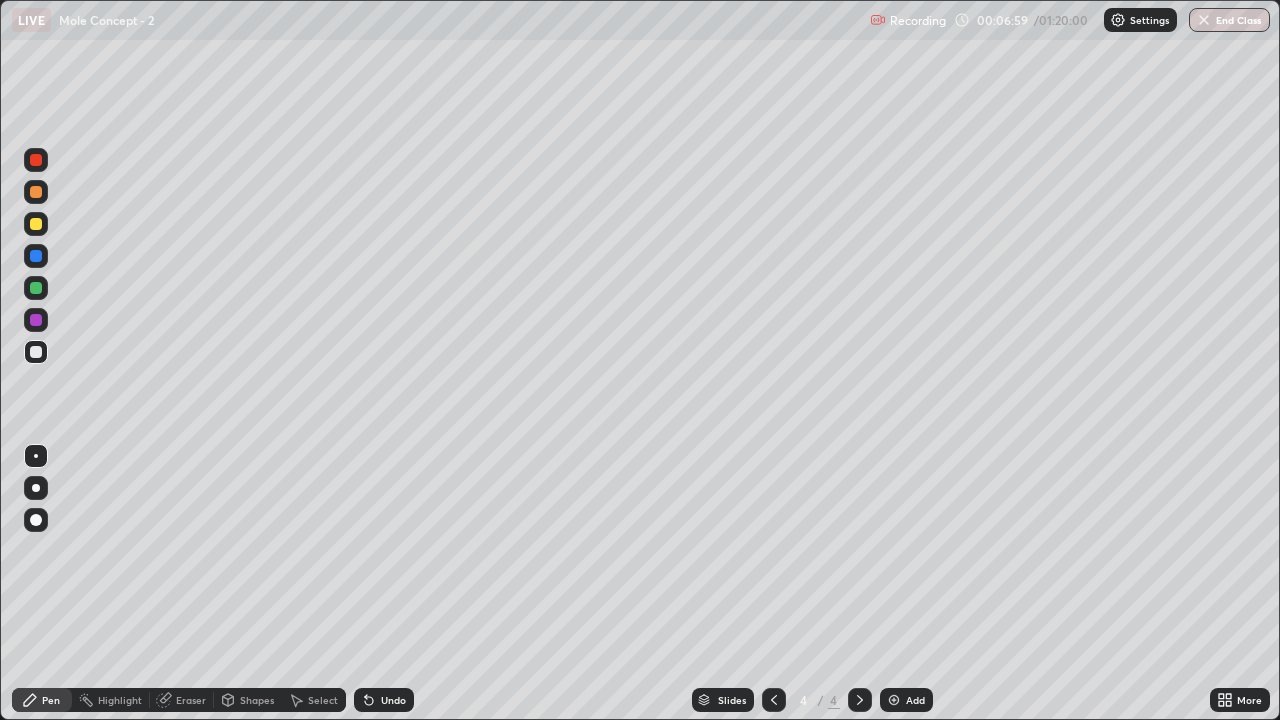 click at bounding box center [36, 224] 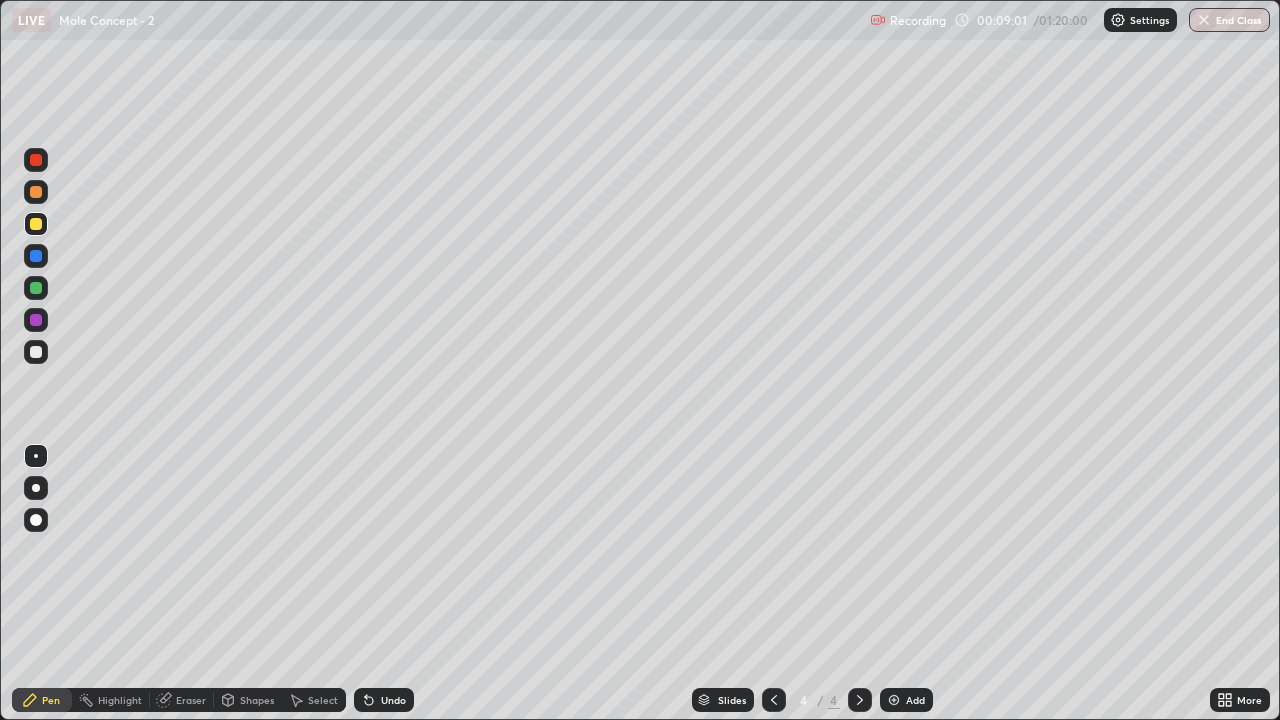 click at bounding box center [36, 352] 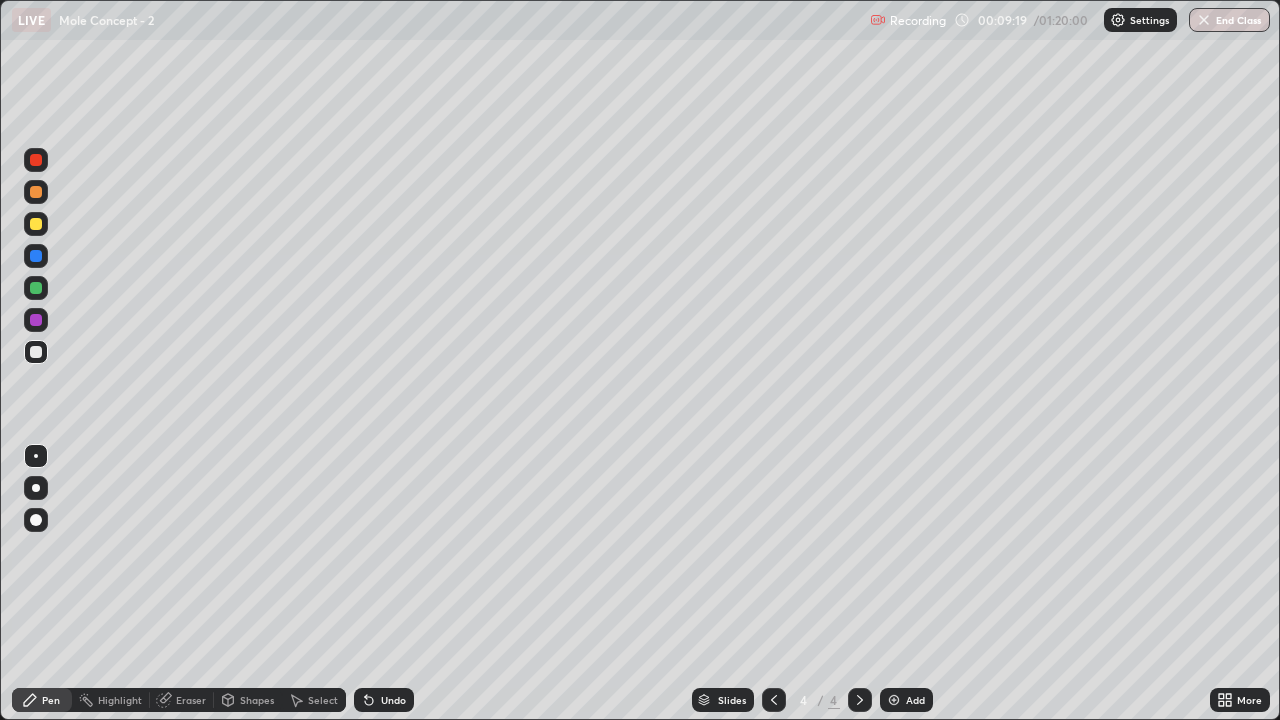 click on "Undo" at bounding box center [393, 700] 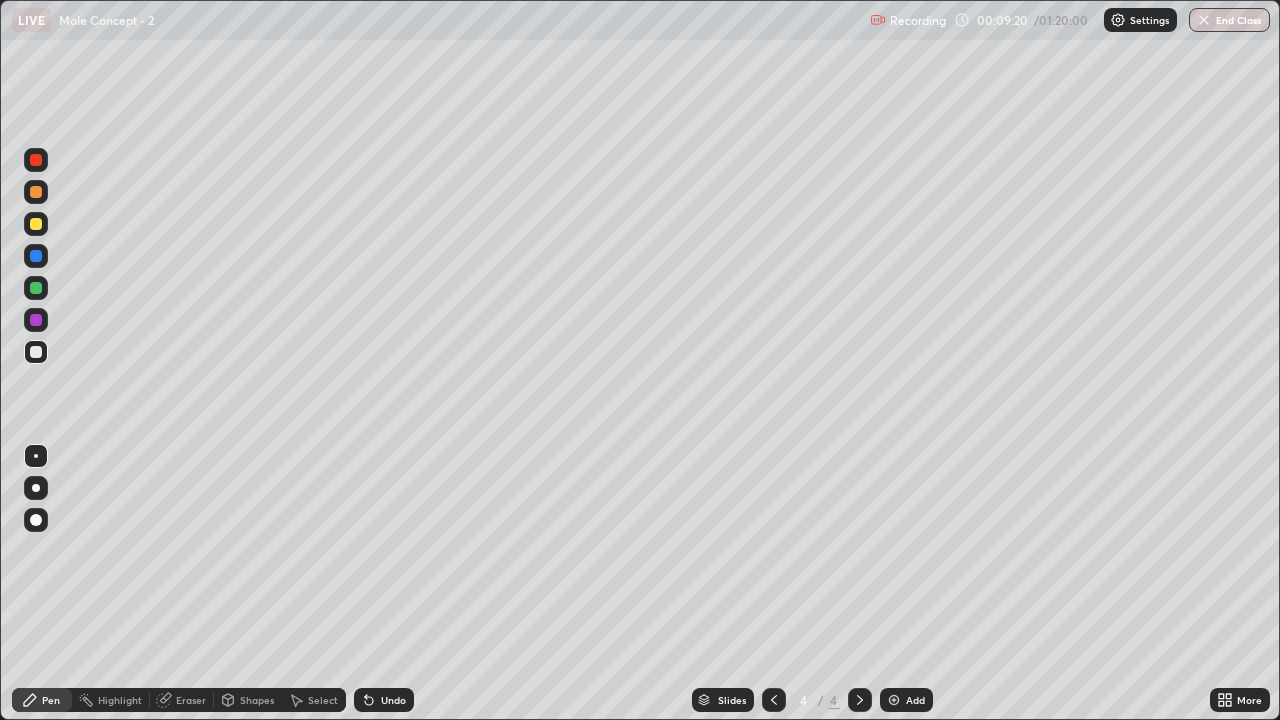 click on "Undo" at bounding box center [393, 700] 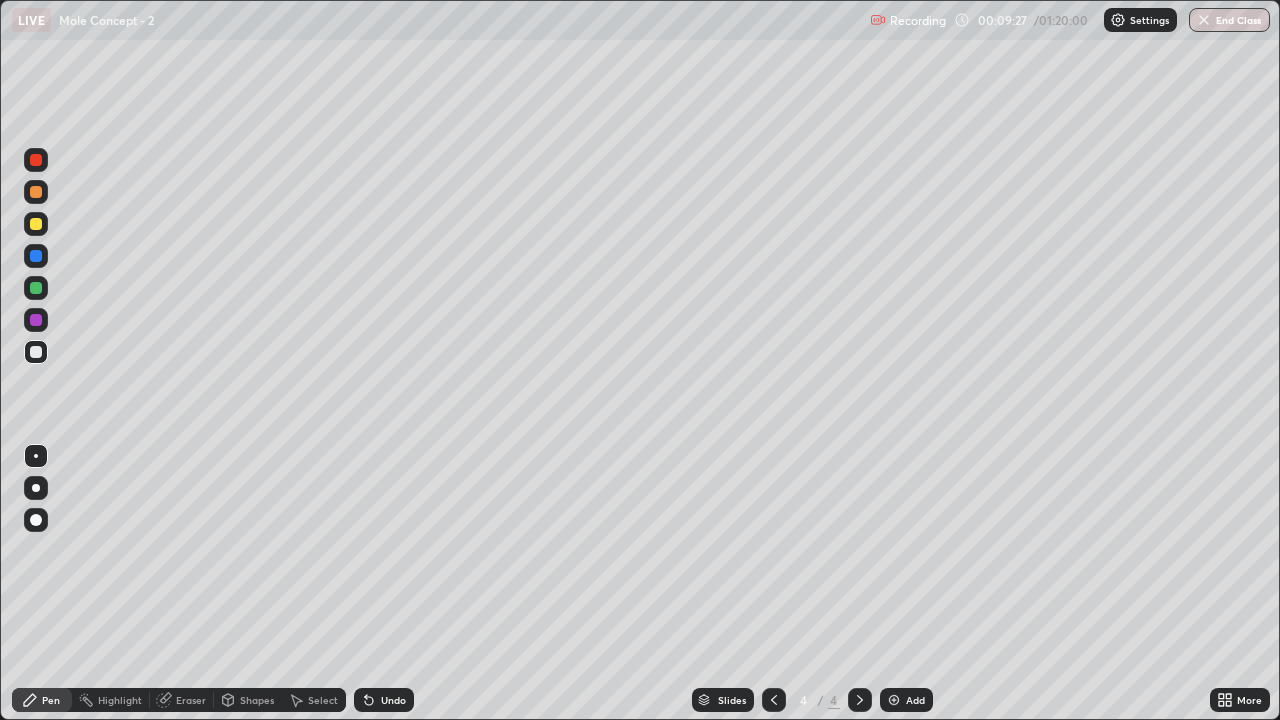 click at bounding box center [36, 288] 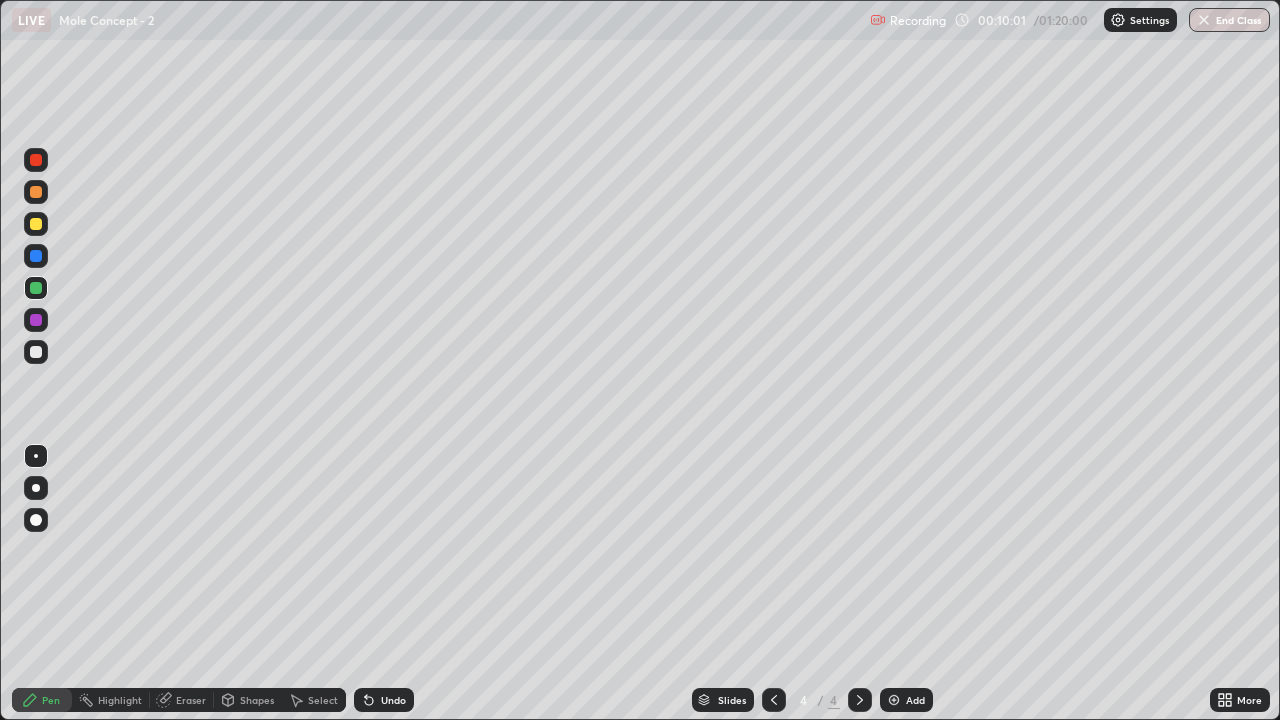click at bounding box center (894, 700) 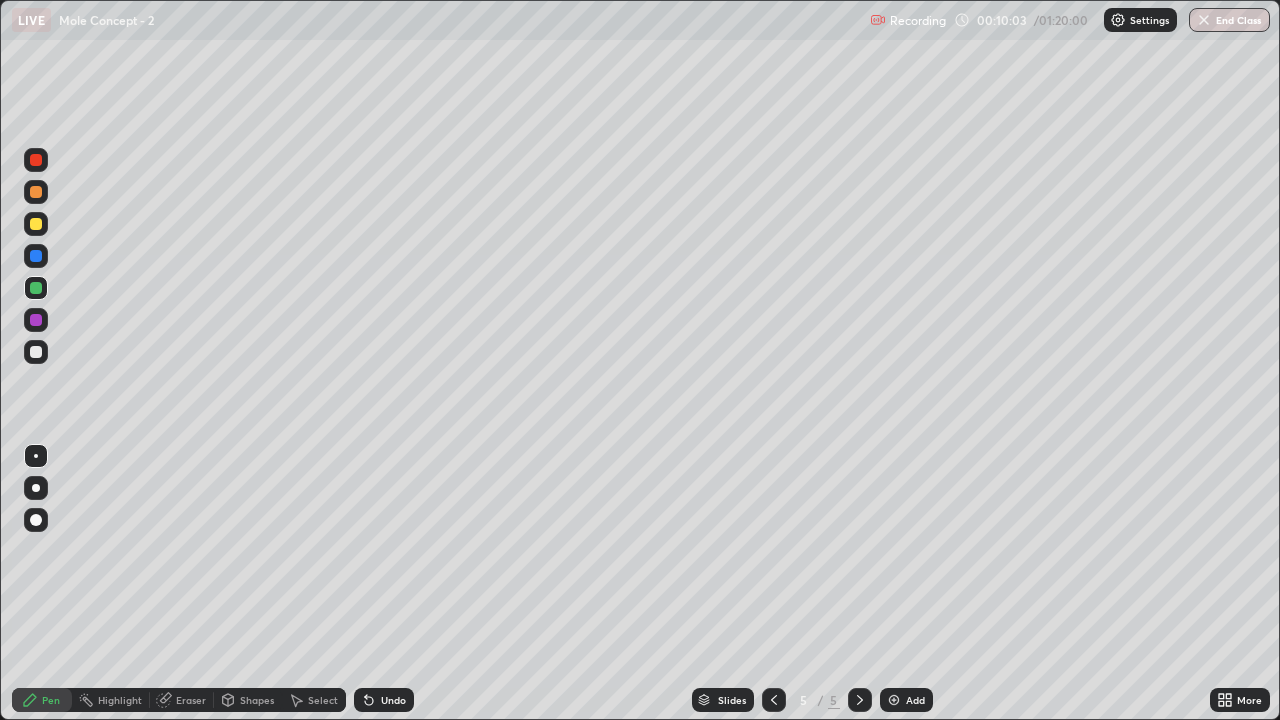 click at bounding box center [36, 224] 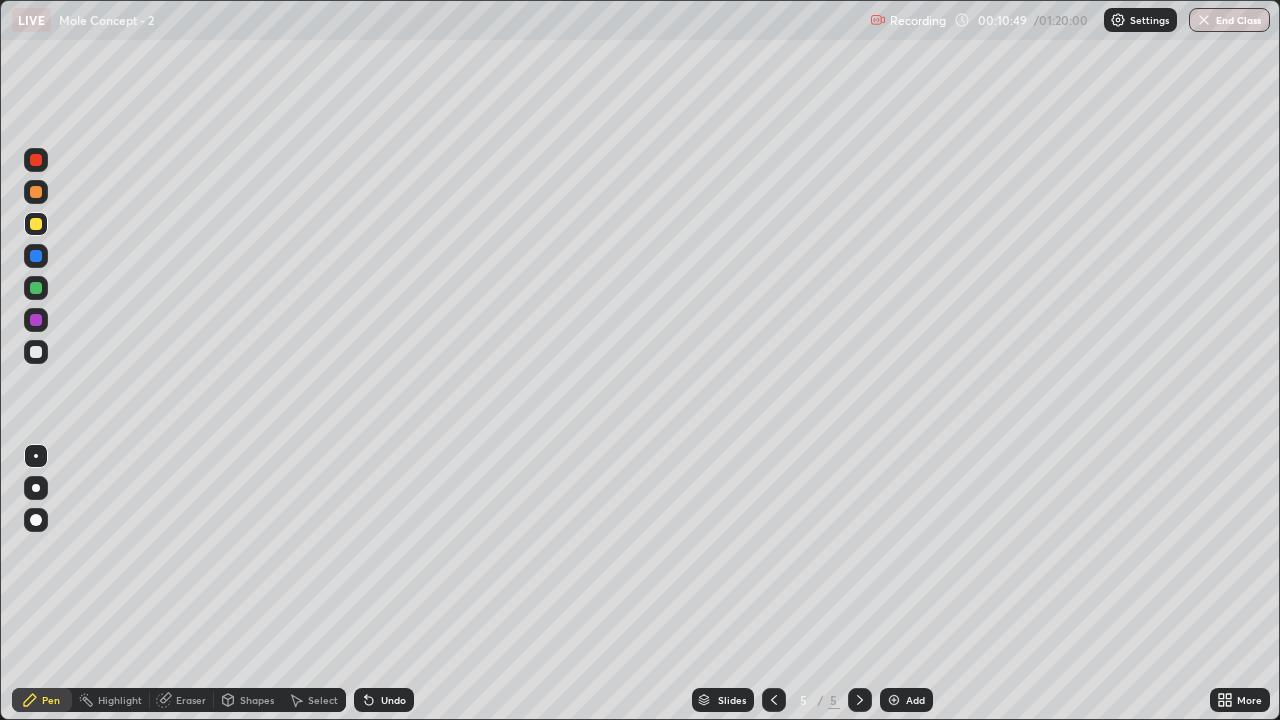 click on "Undo" at bounding box center [384, 700] 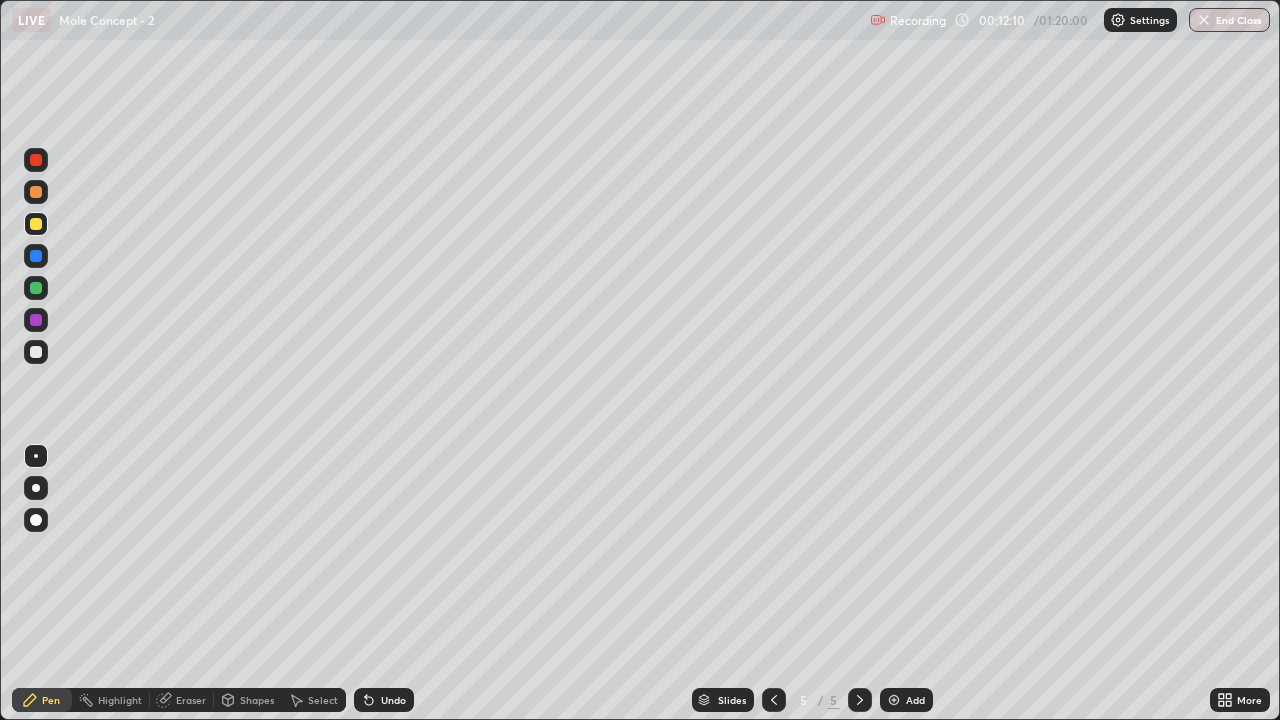 click at bounding box center [36, 352] 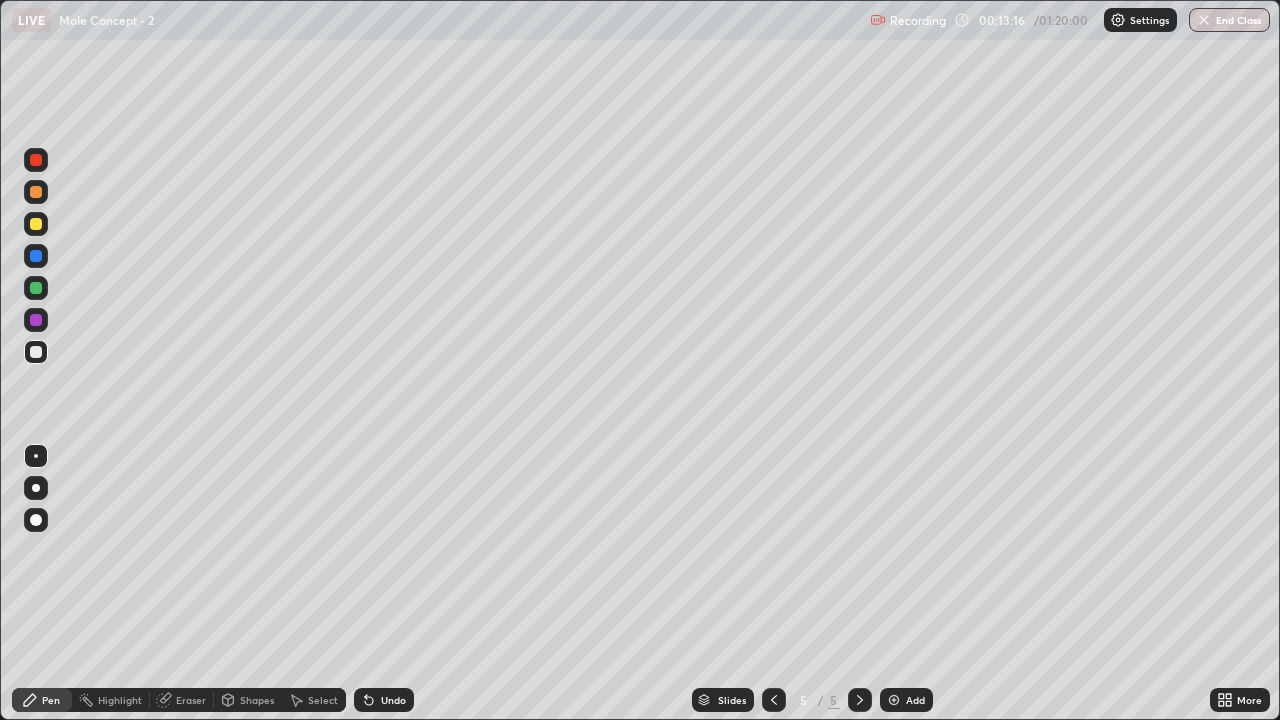 click at bounding box center (36, 288) 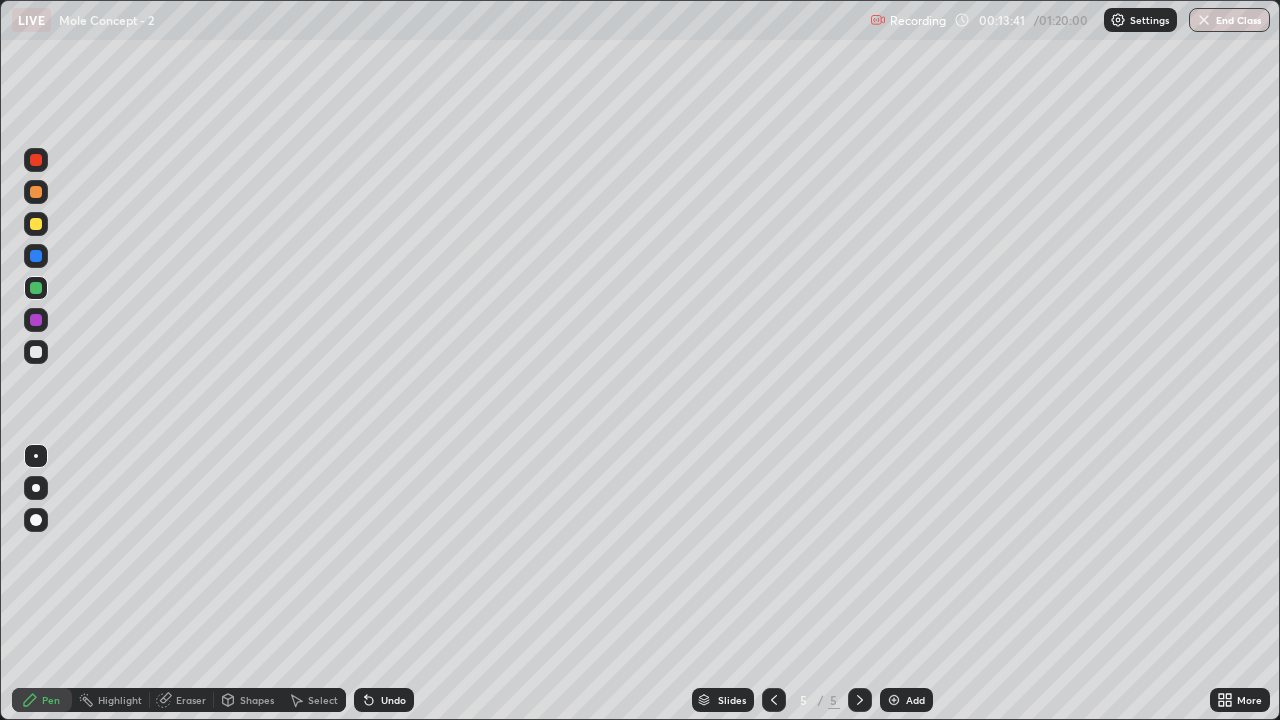 click at bounding box center (894, 700) 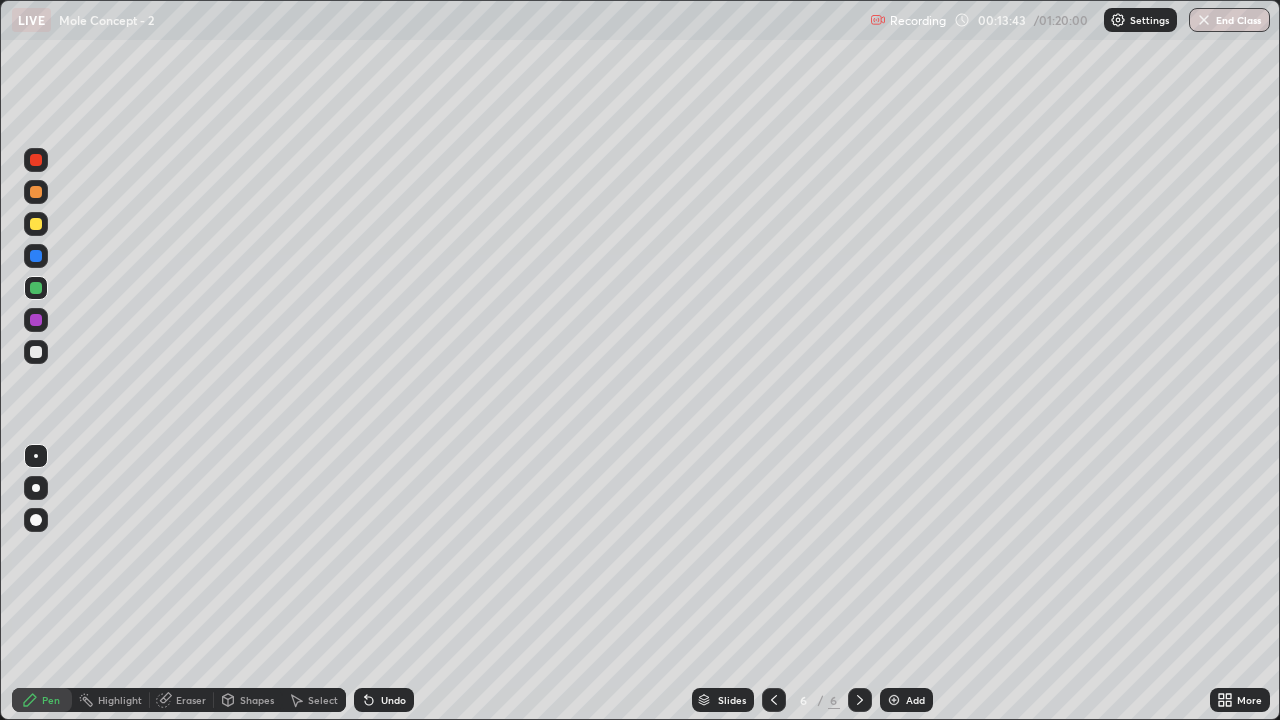 click at bounding box center [36, 224] 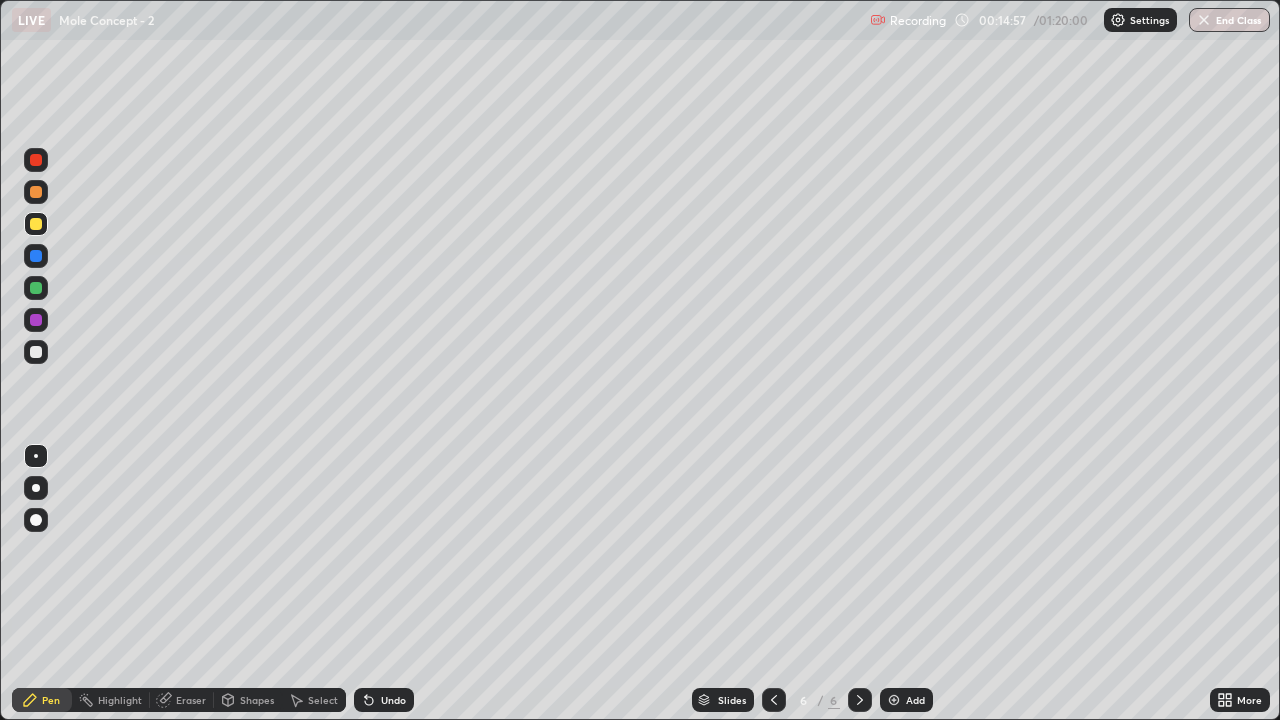 click at bounding box center (36, 352) 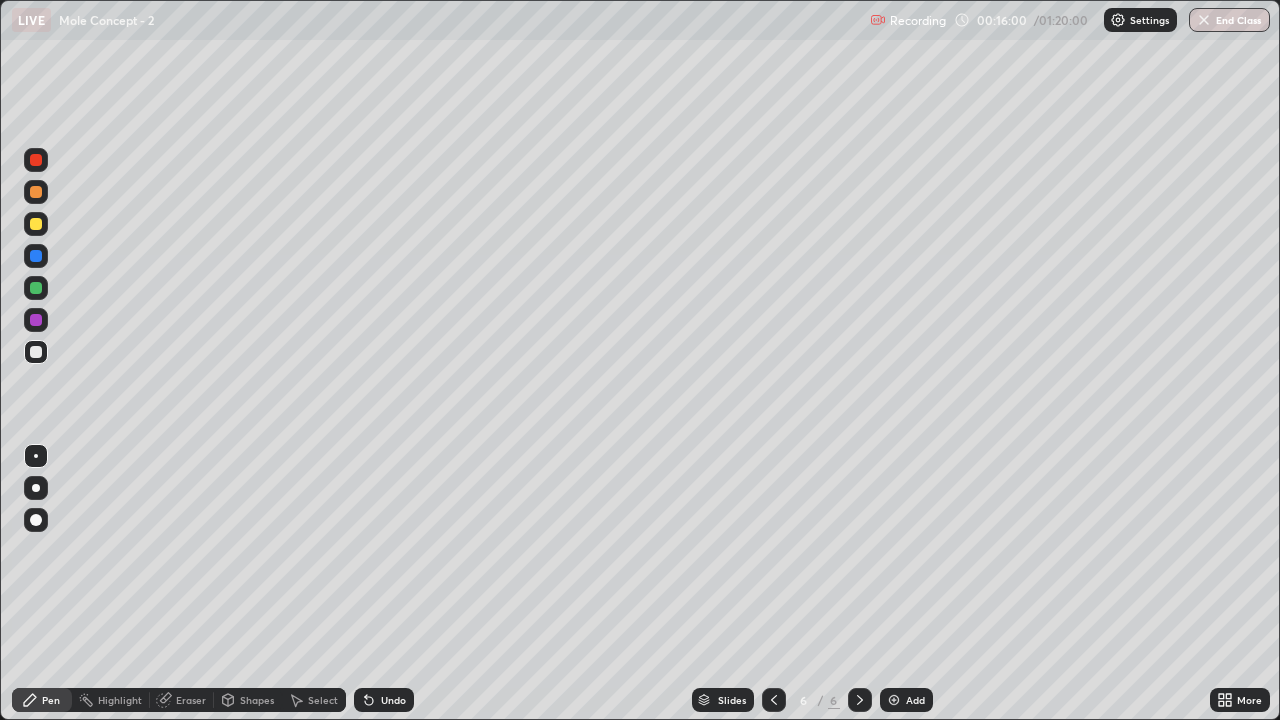 click at bounding box center (894, 700) 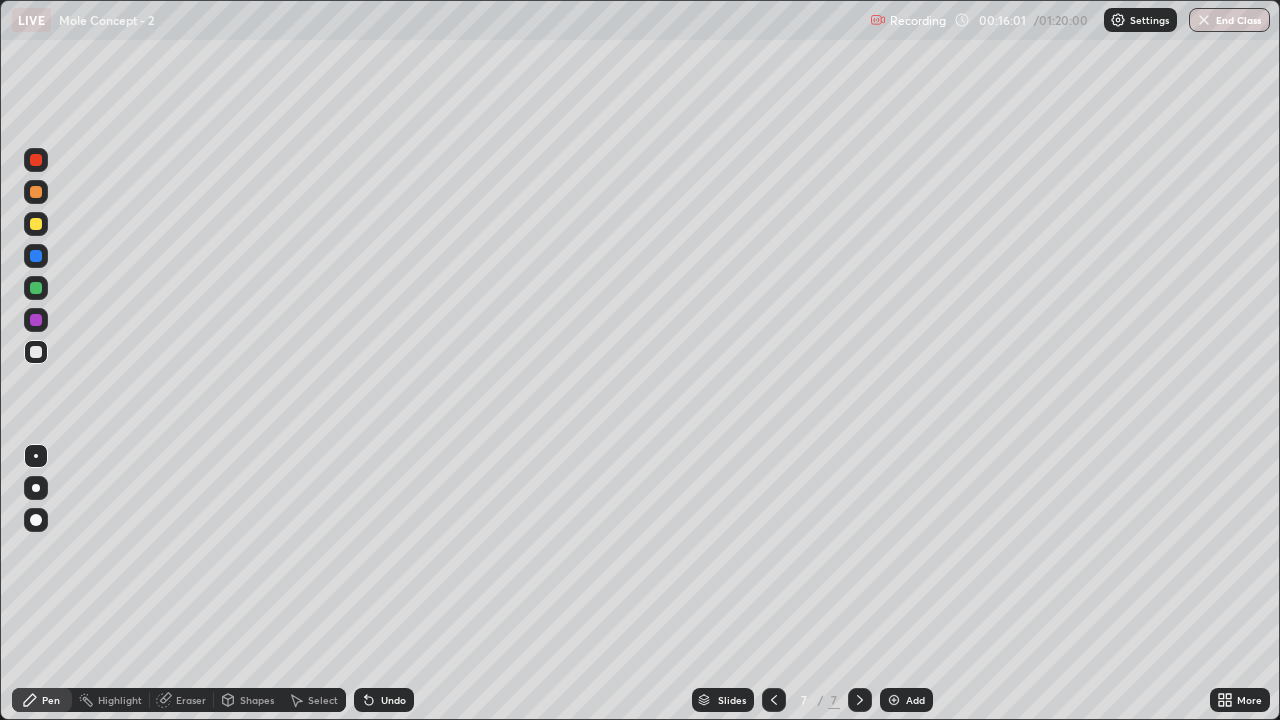 click at bounding box center [36, 224] 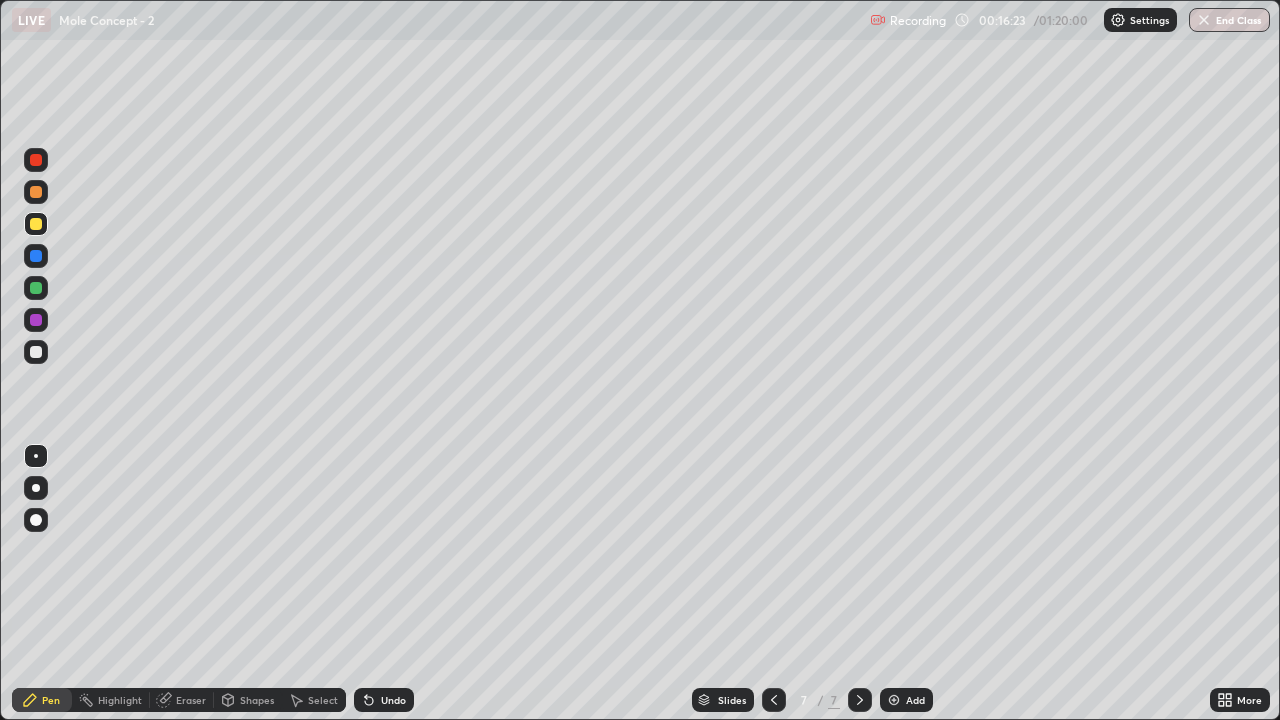 click at bounding box center (36, 352) 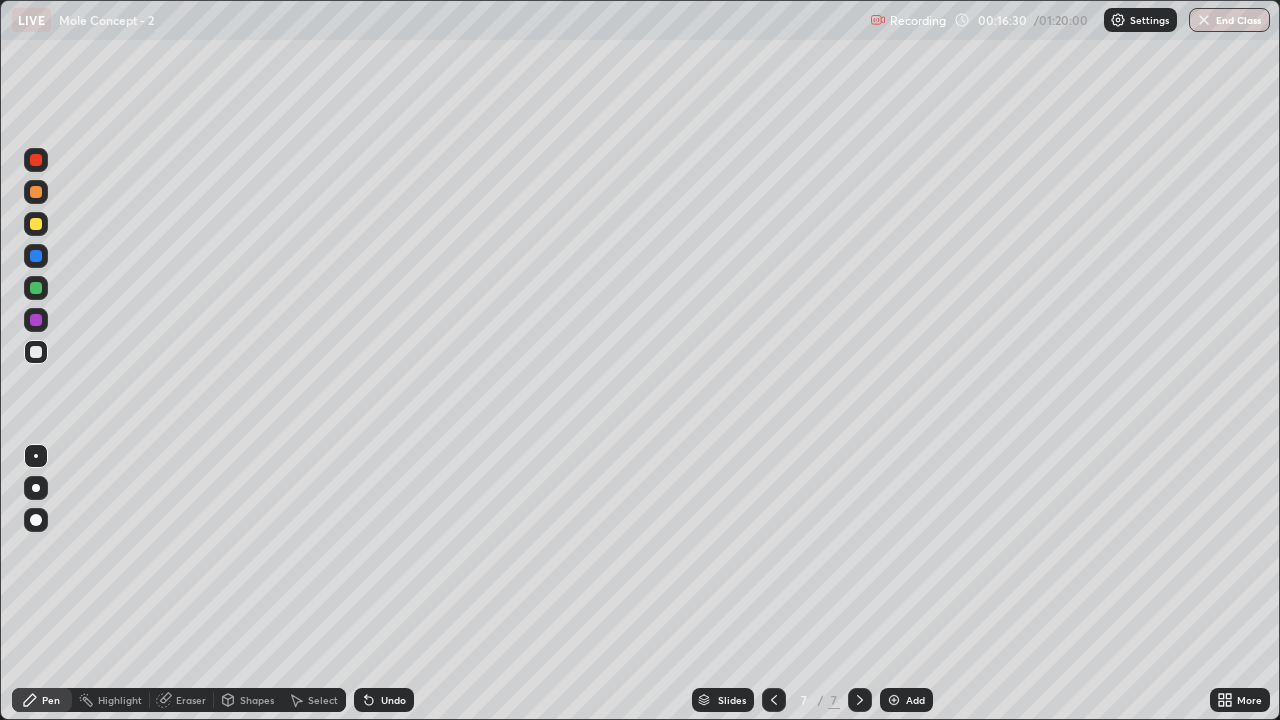 click at bounding box center [36, 224] 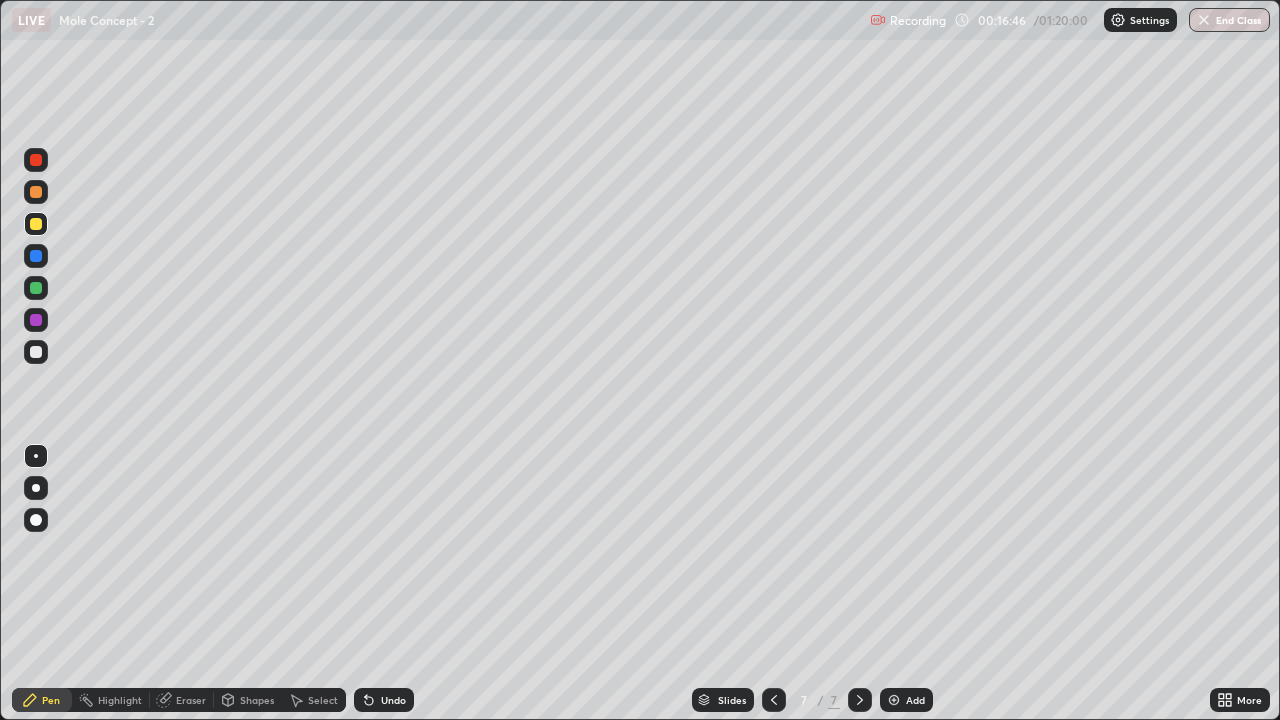 click at bounding box center (36, 352) 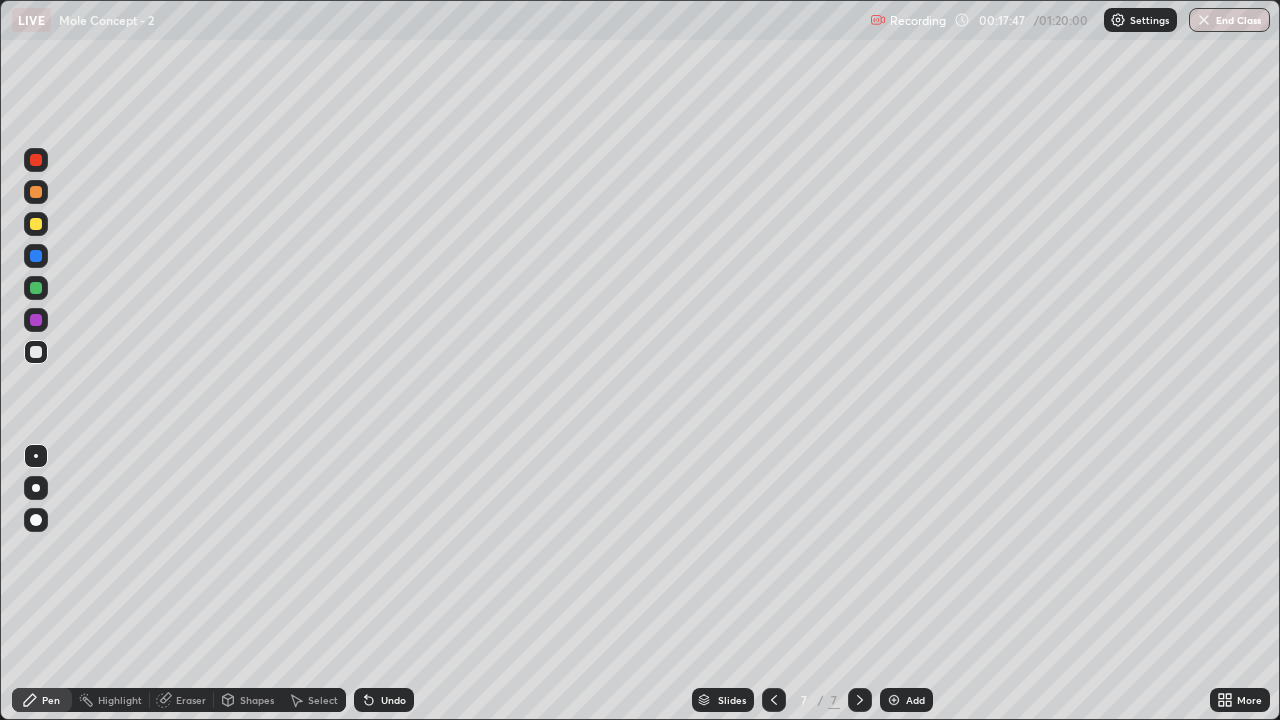 click at bounding box center [36, 224] 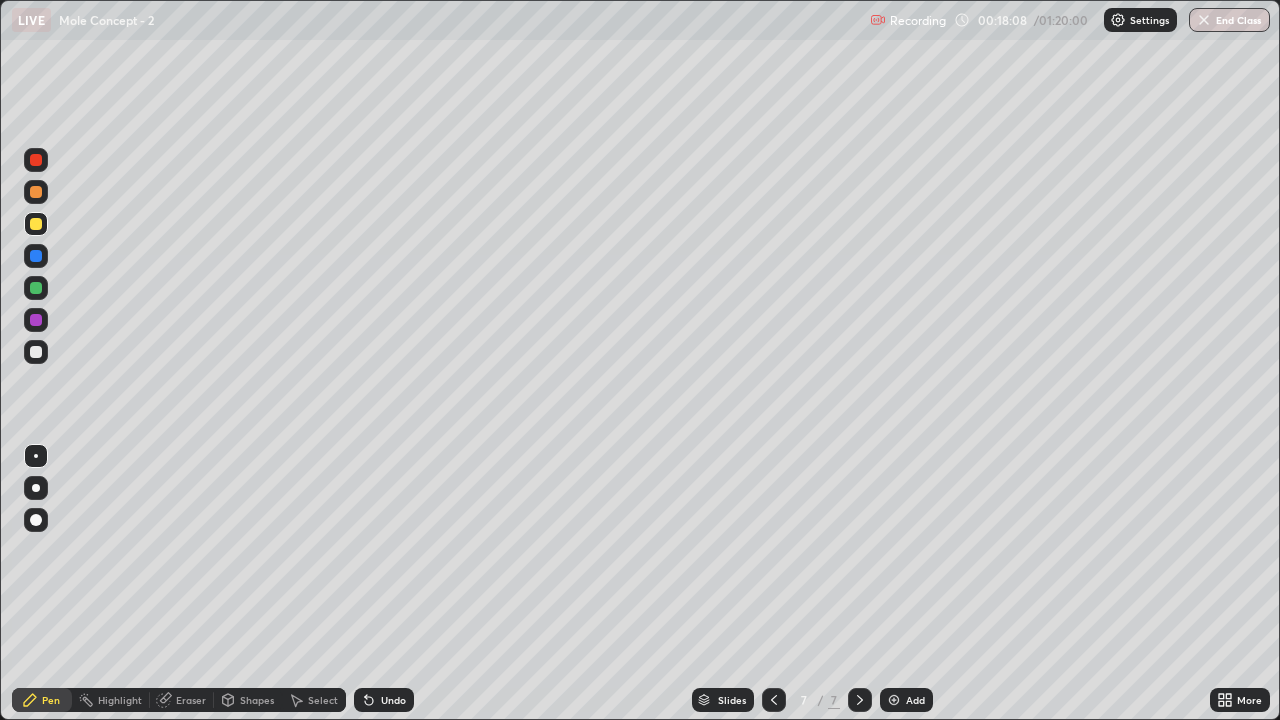click at bounding box center (36, 352) 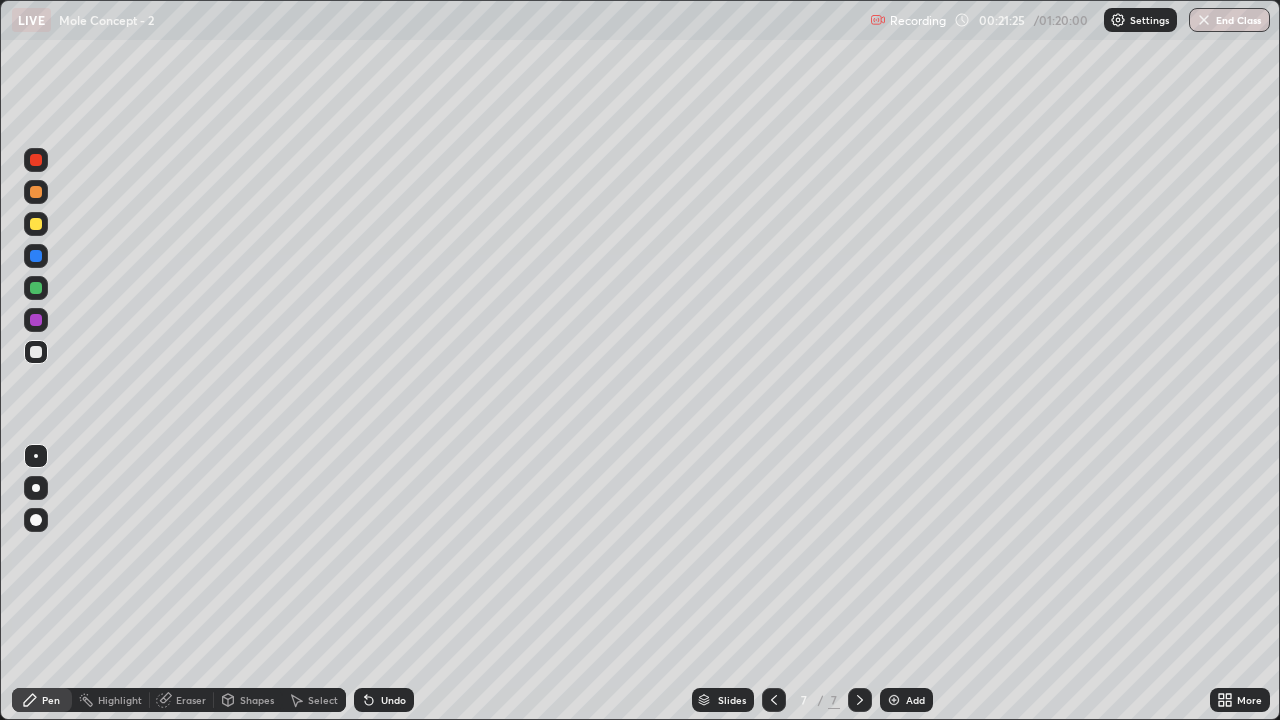 click at bounding box center (36, 288) 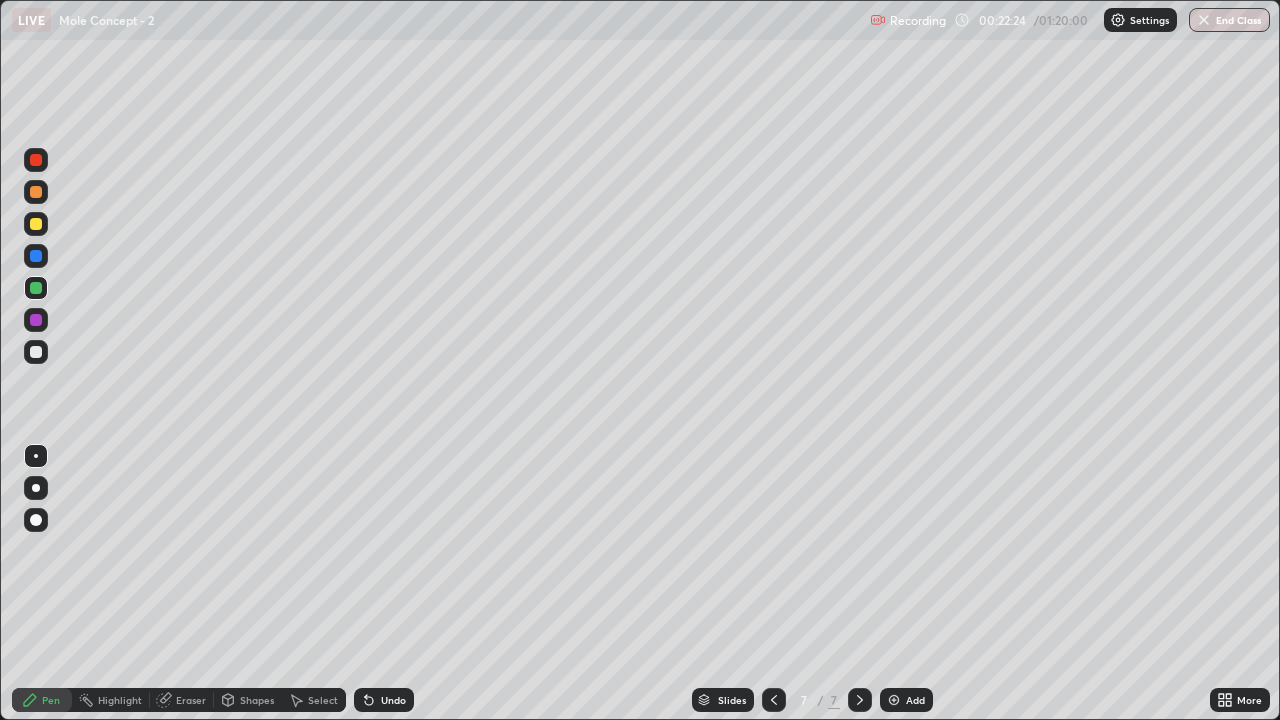 click at bounding box center [894, 700] 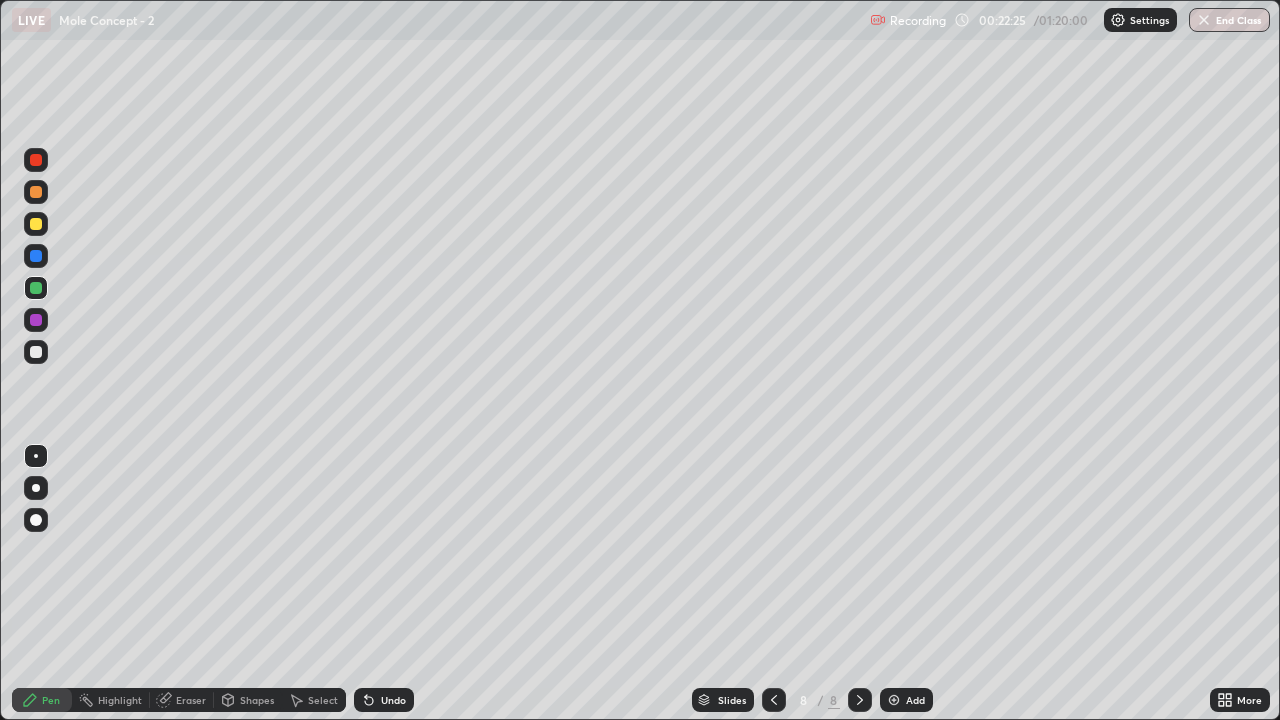click at bounding box center [36, 224] 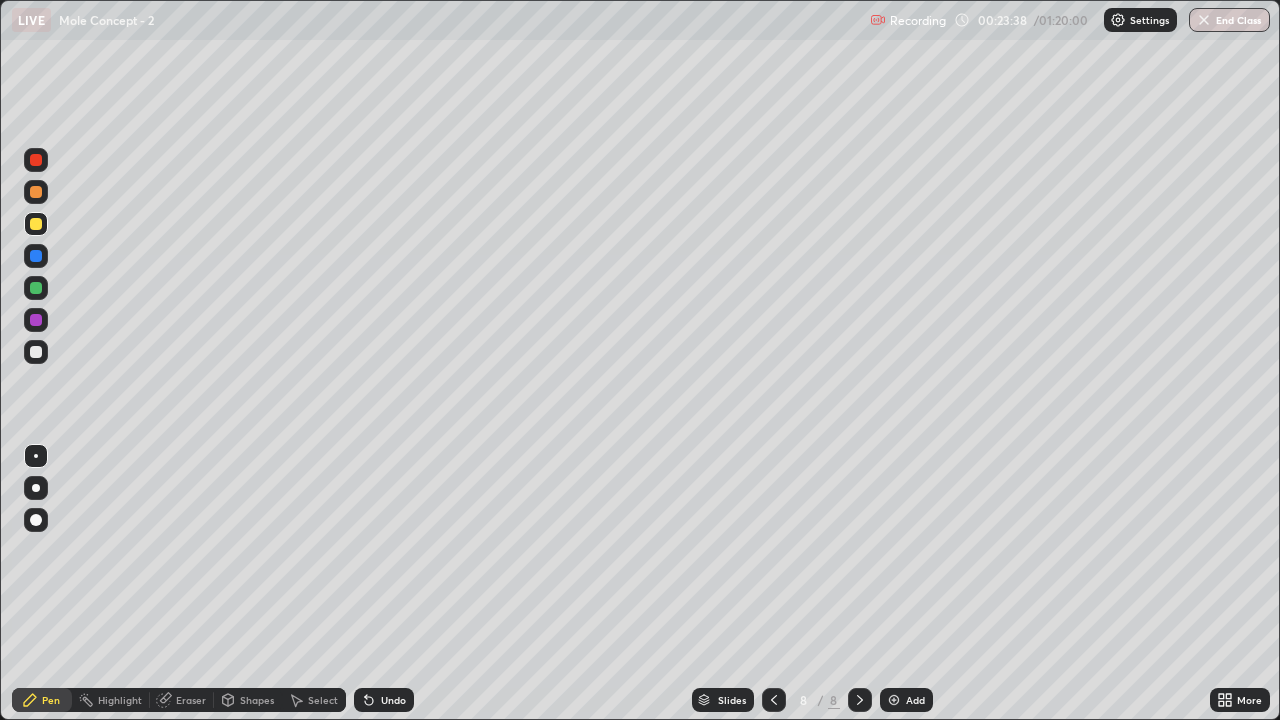 click at bounding box center [36, 352] 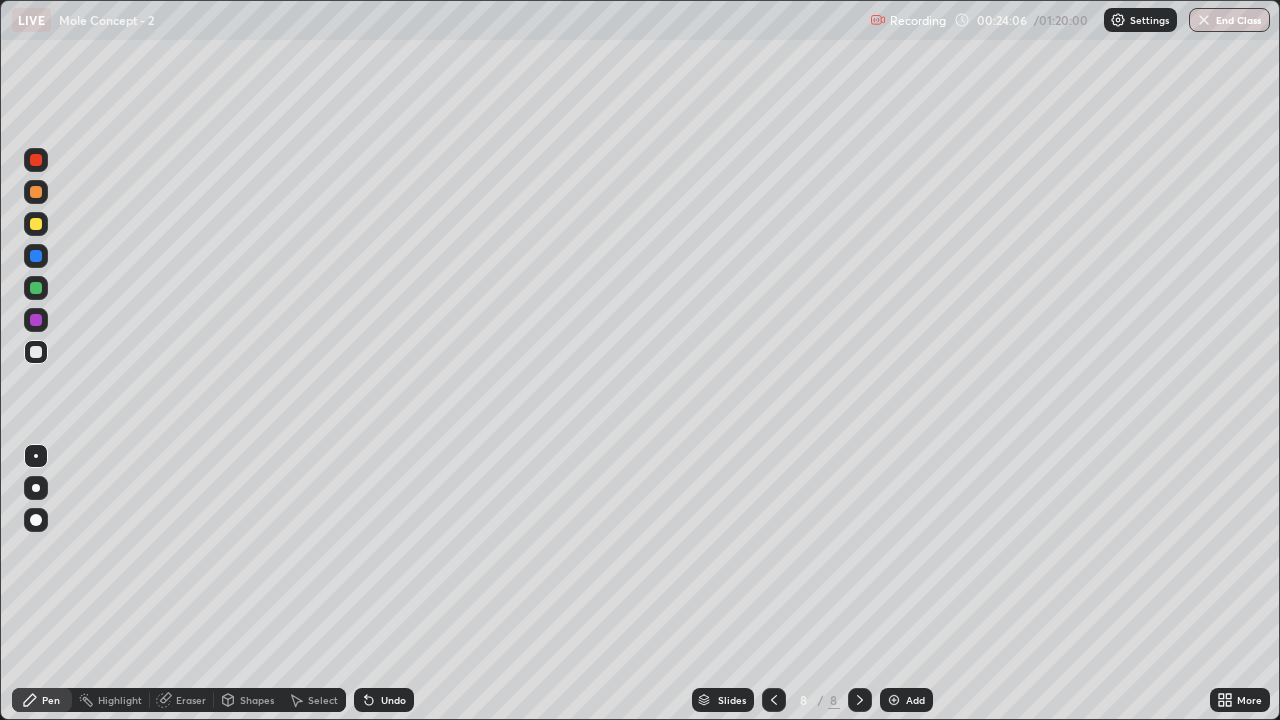 click at bounding box center (36, 224) 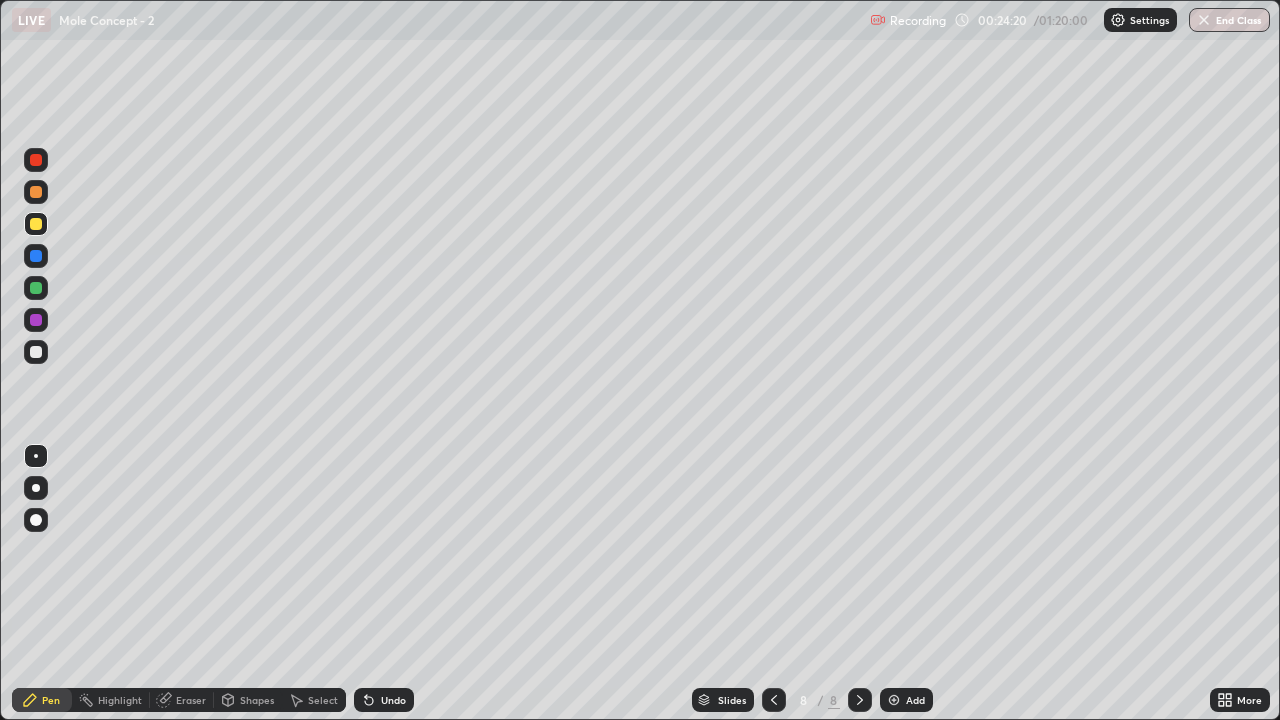 click at bounding box center [36, 352] 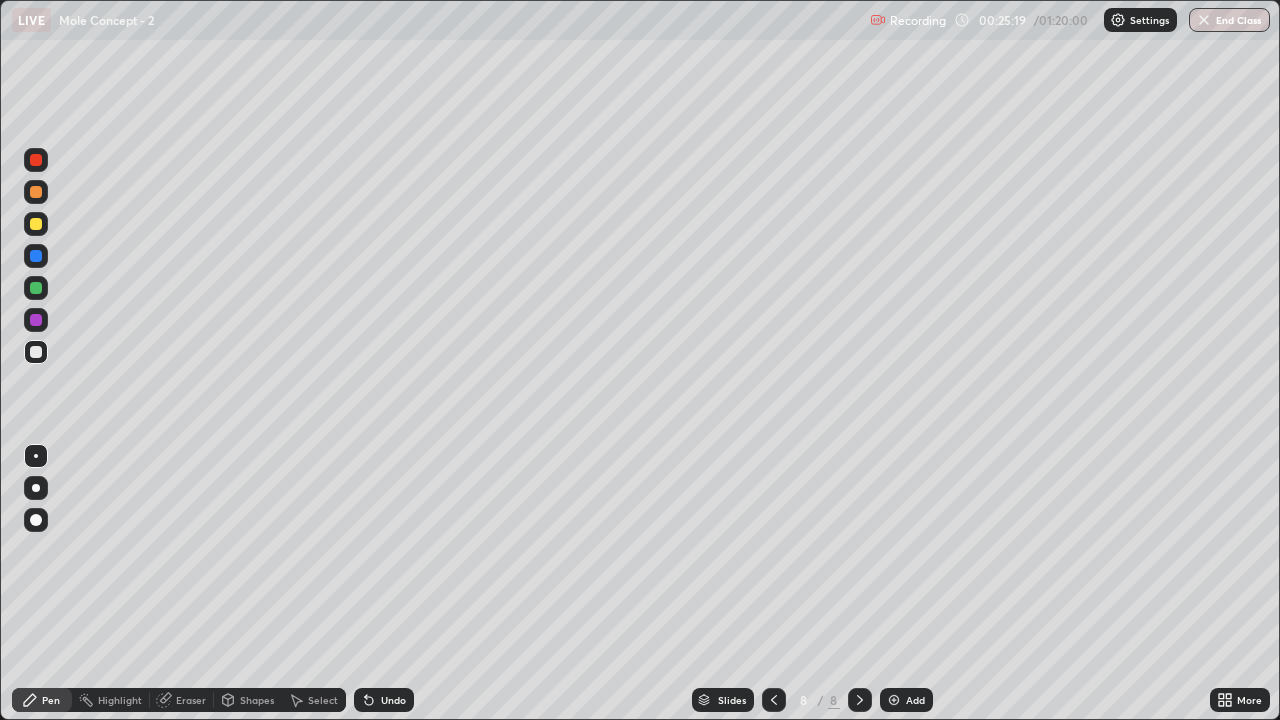 click at bounding box center [36, 288] 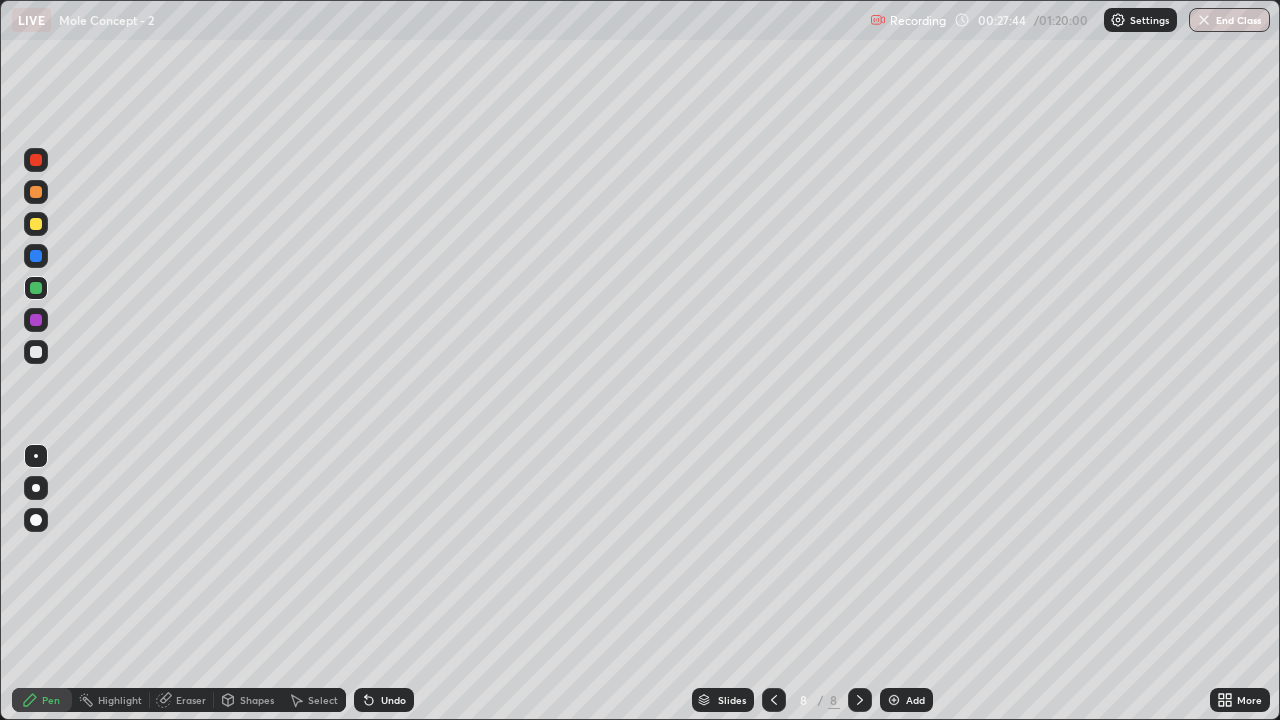 click at bounding box center (894, 700) 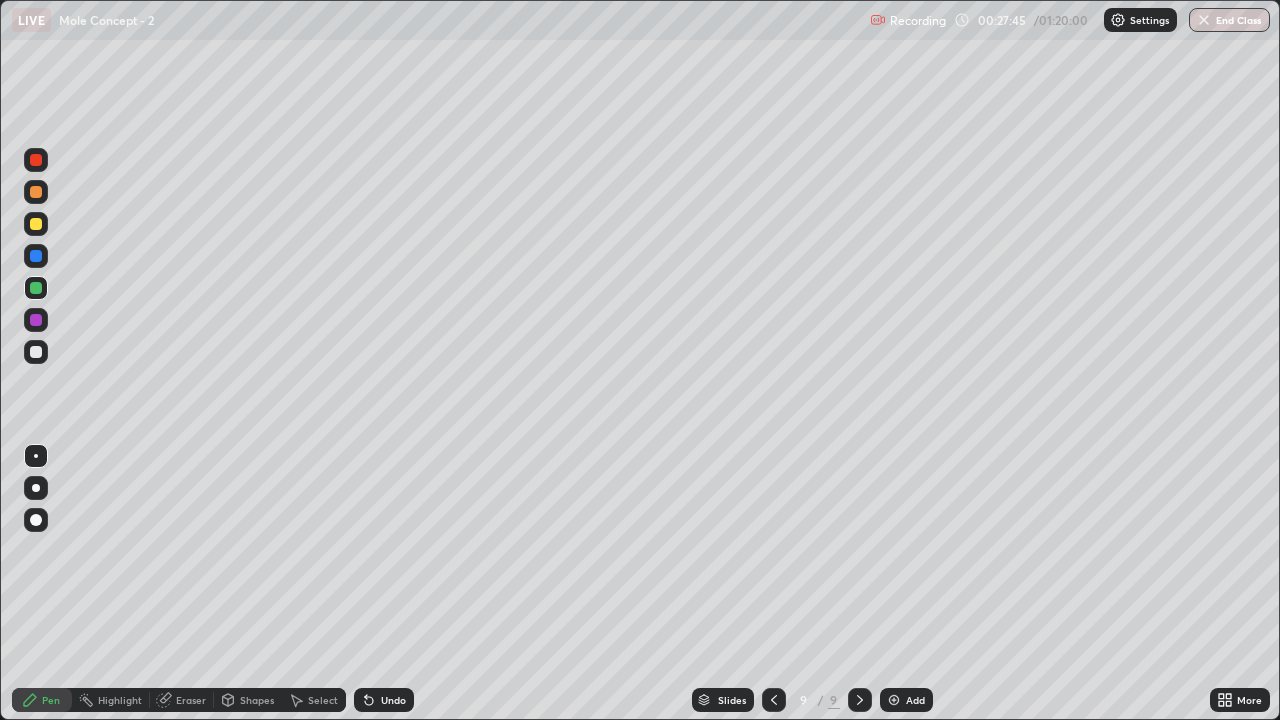 click at bounding box center [36, 352] 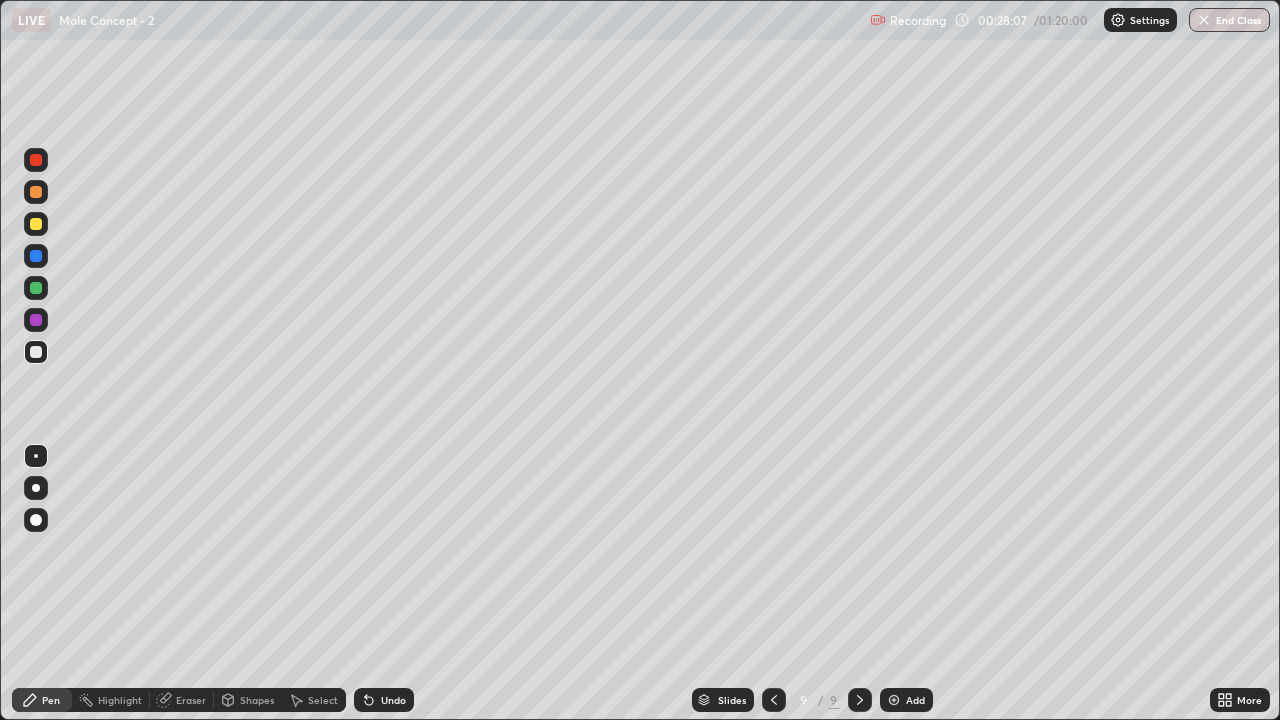 click at bounding box center (36, 224) 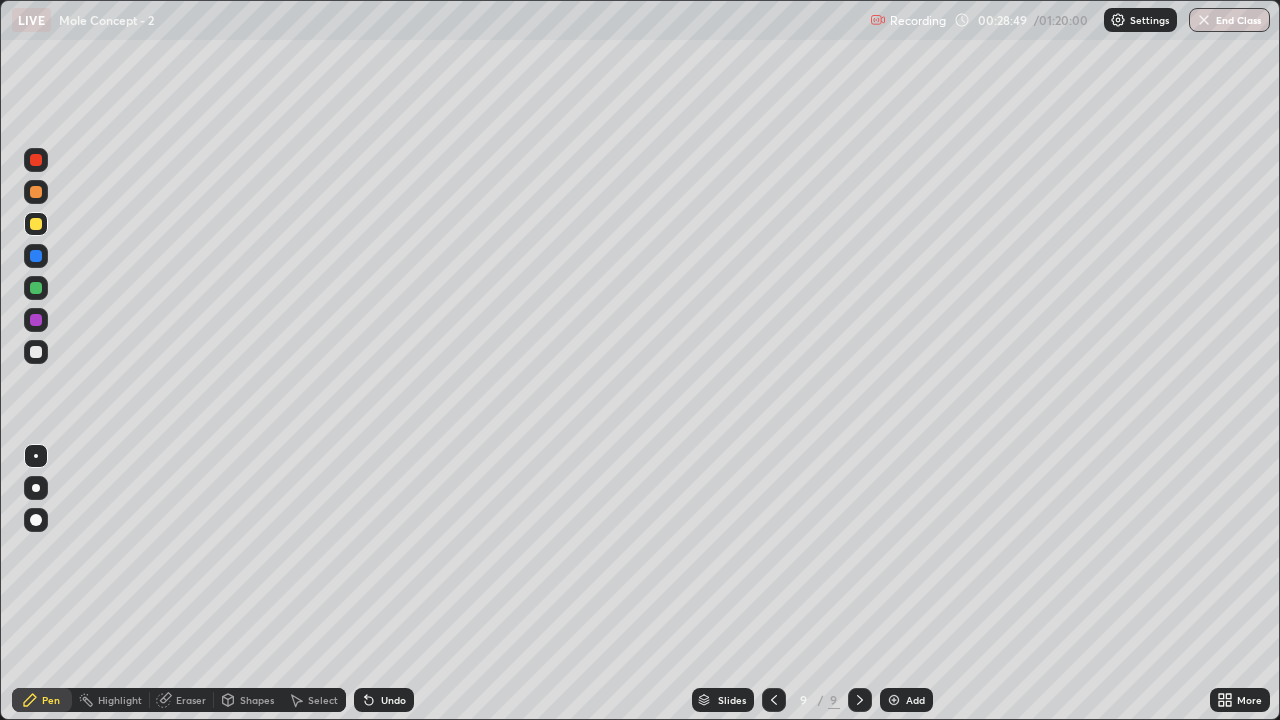 click at bounding box center [36, 352] 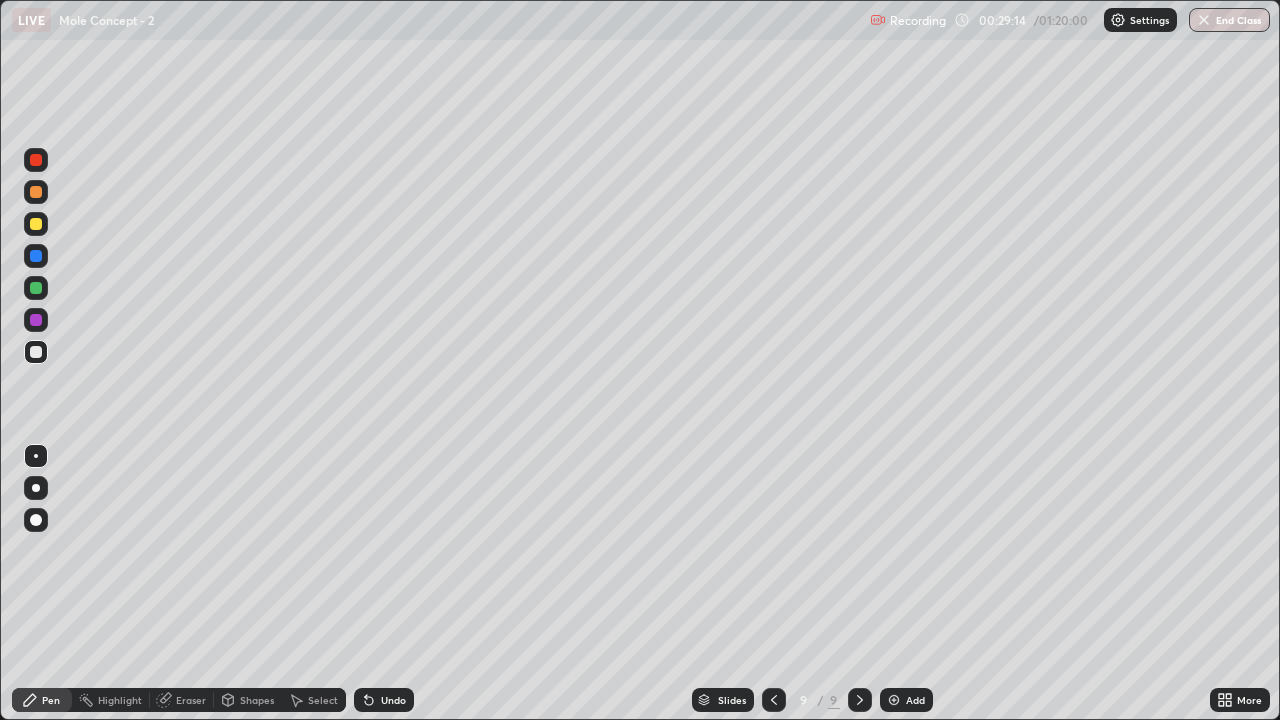 click at bounding box center [36, 224] 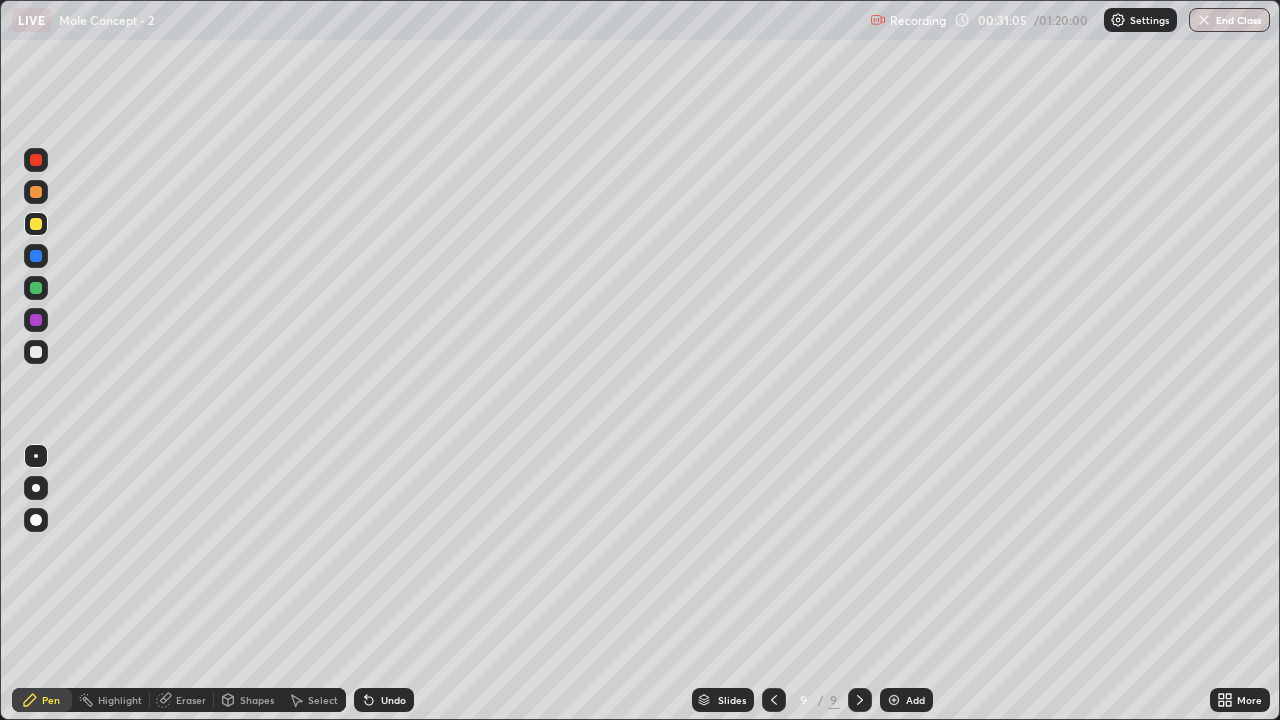 click on "Add" at bounding box center [906, 700] 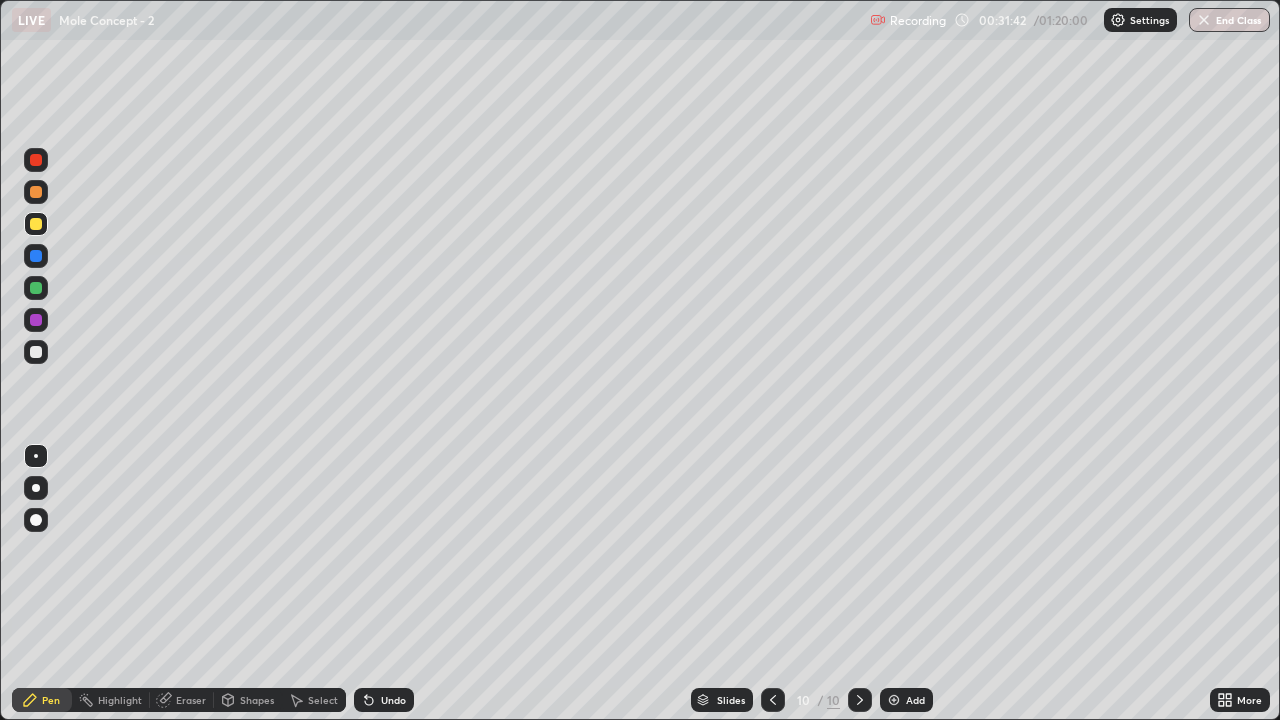 click at bounding box center (36, 352) 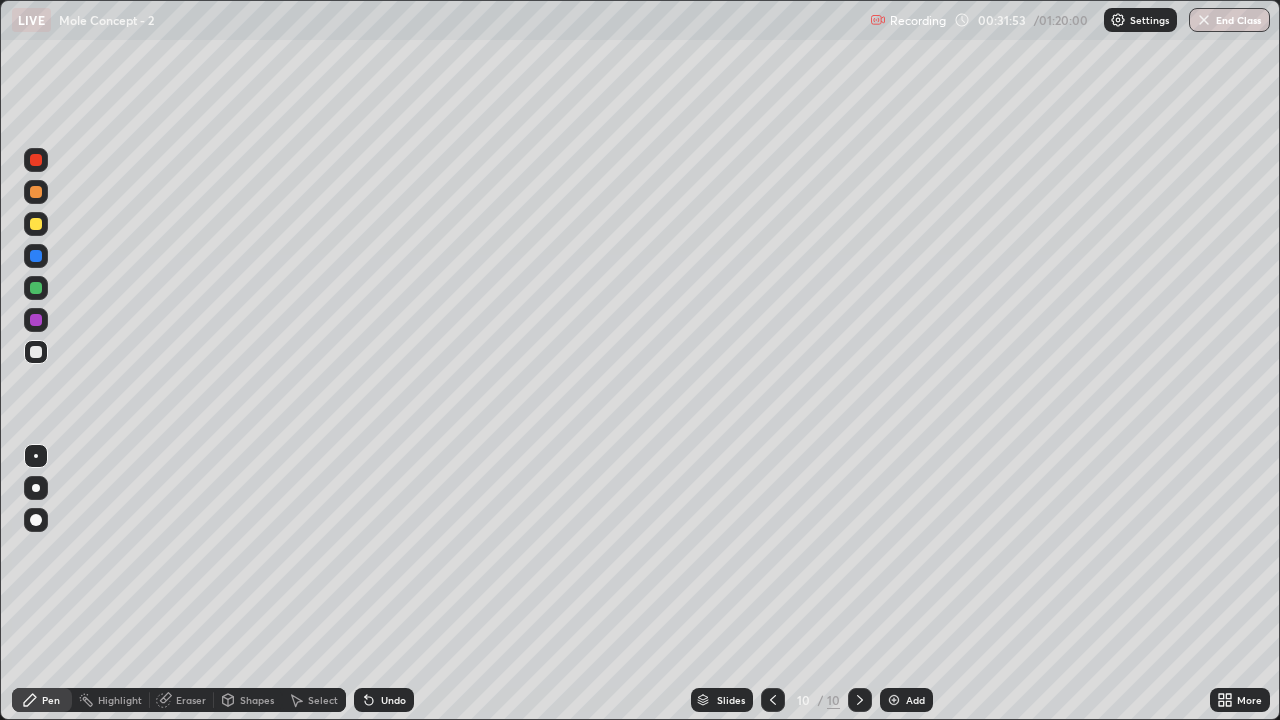 click at bounding box center [36, 288] 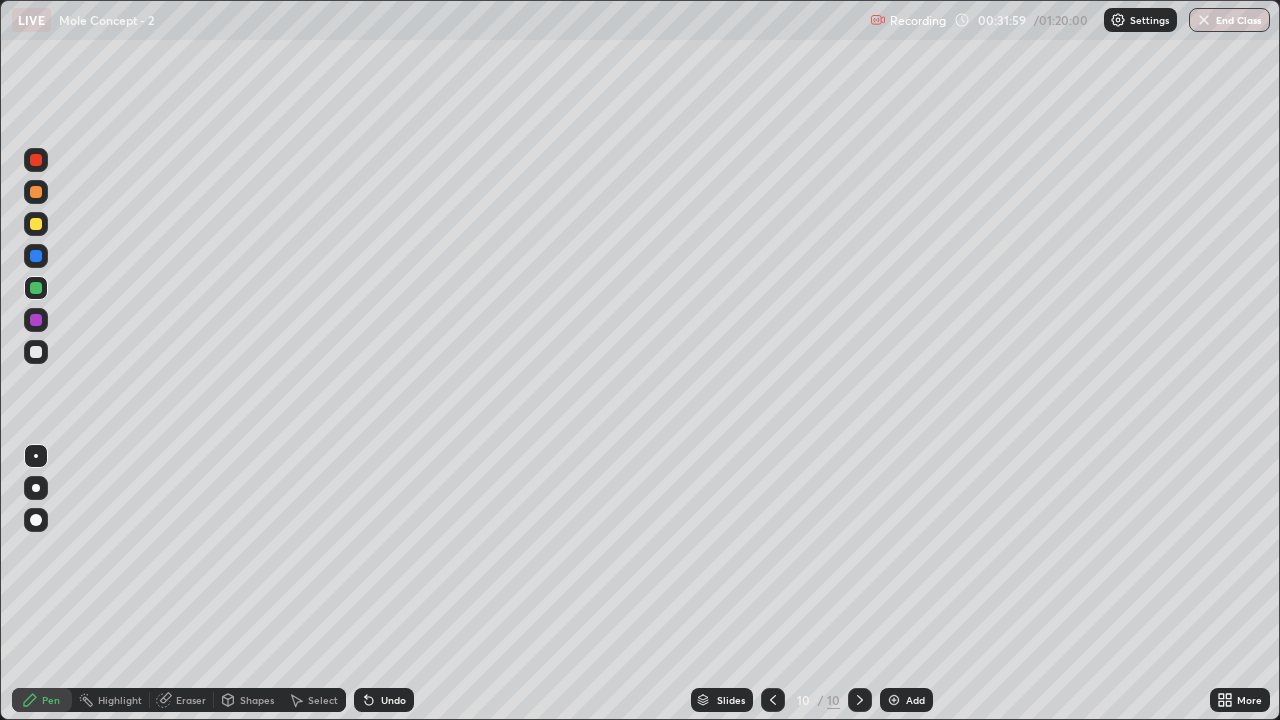 click at bounding box center [36, 352] 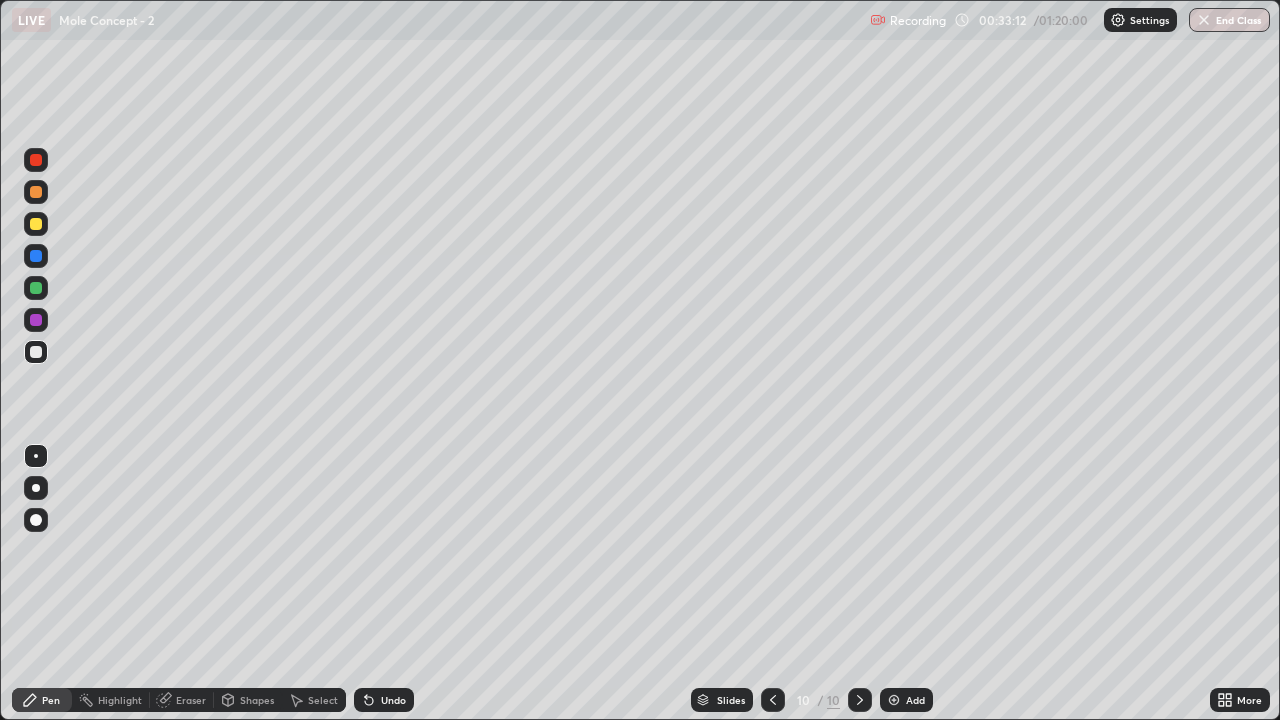 click at bounding box center [36, 224] 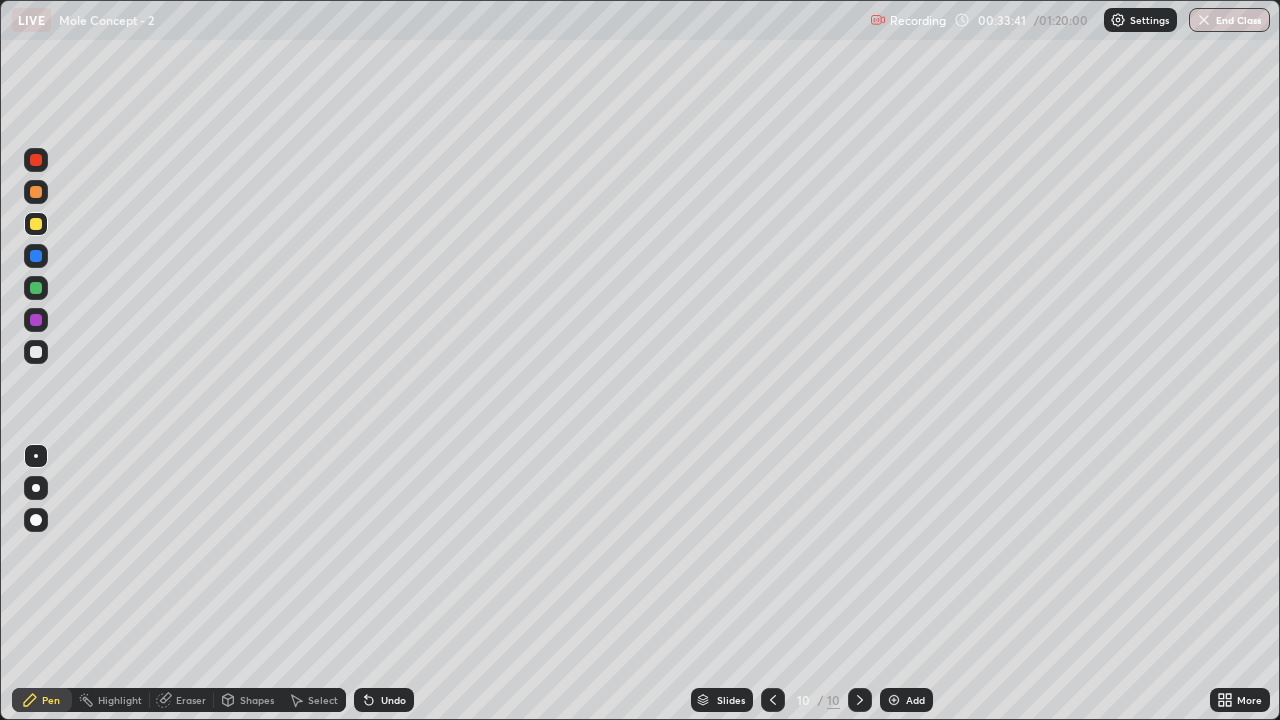 click at bounding box center [36, 352] 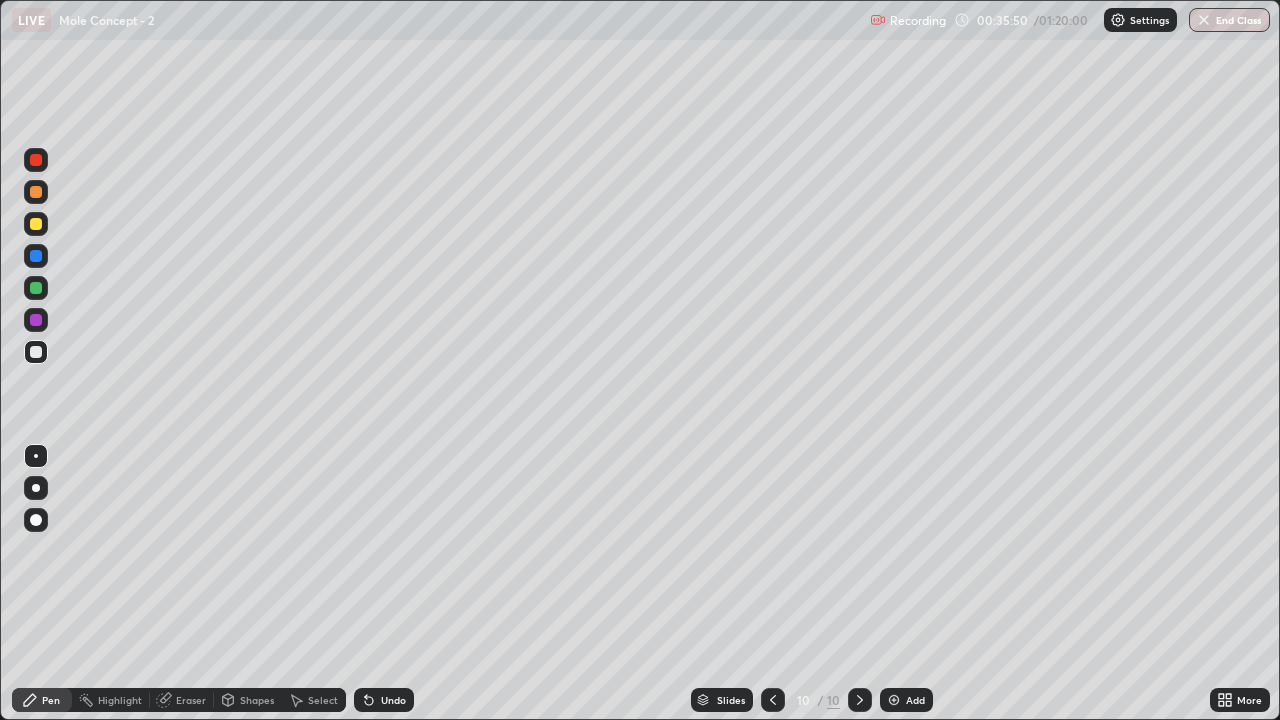 click on "Add" at bounding box center [906, 700] 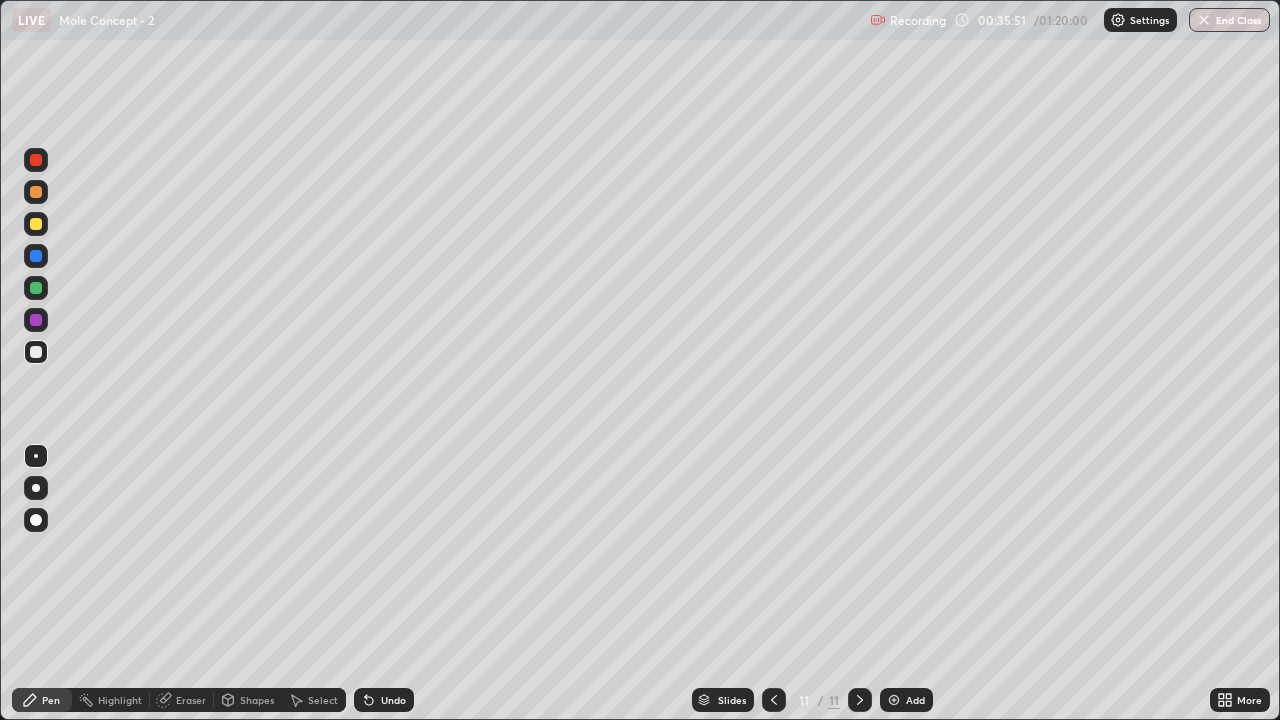 click at bounding box center [36, 224] 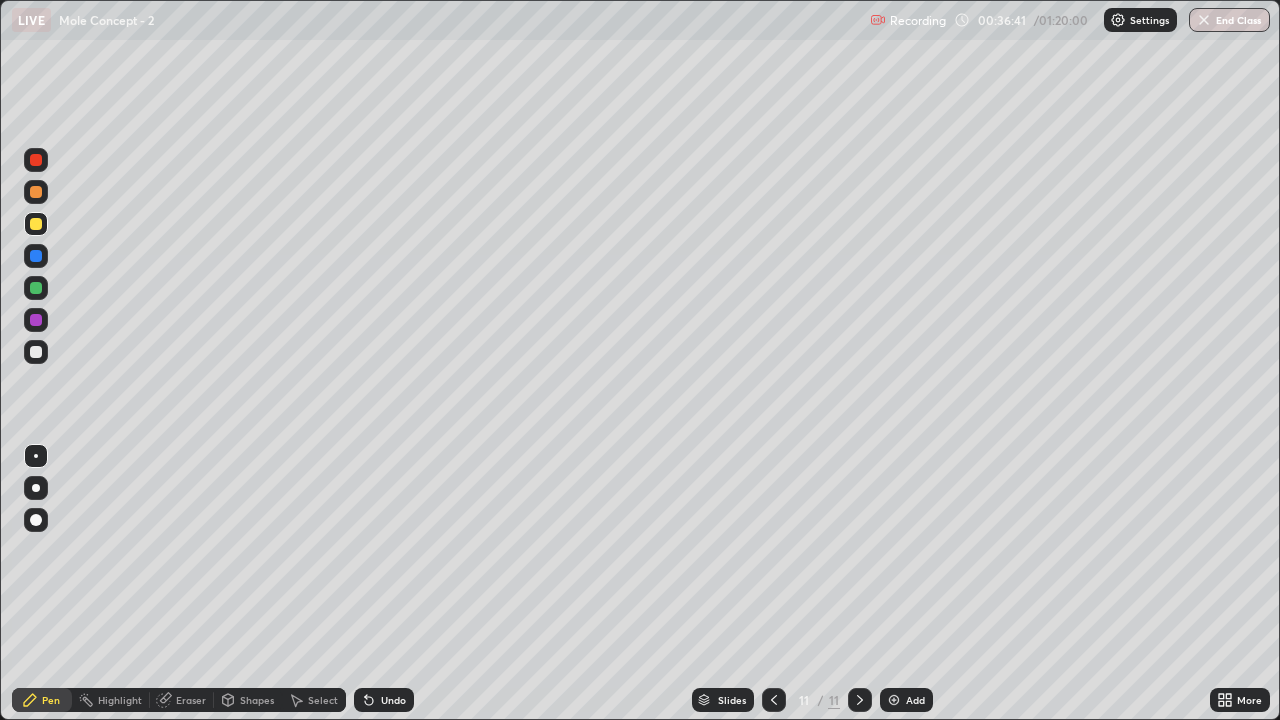 click at bounding box center [36, 352] 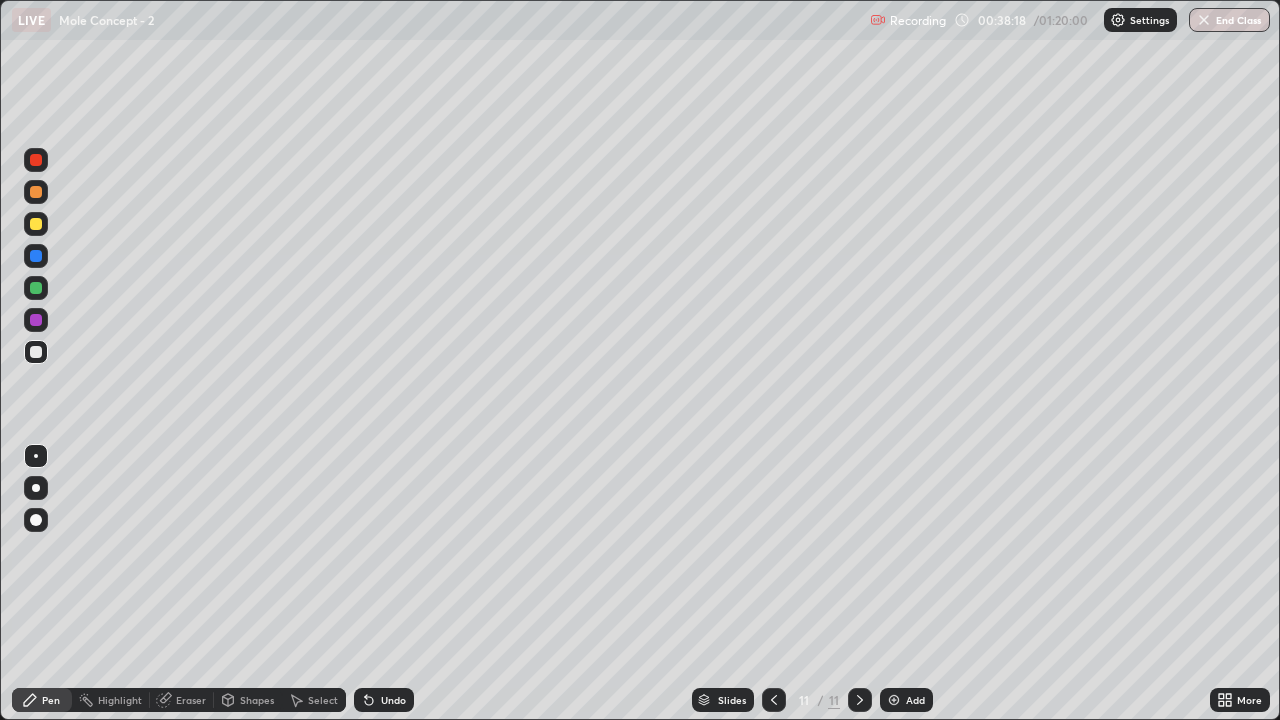 click at bounding box center [36, 352] 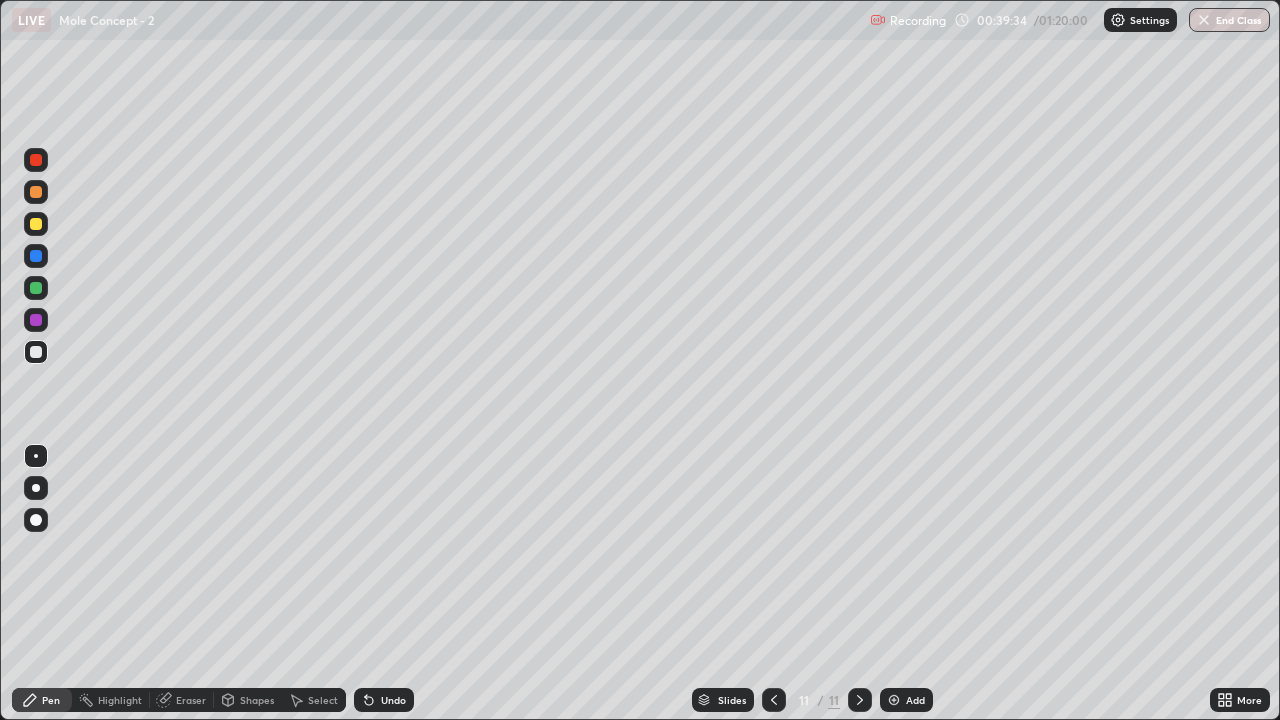 click at bounding box center (36, 288) 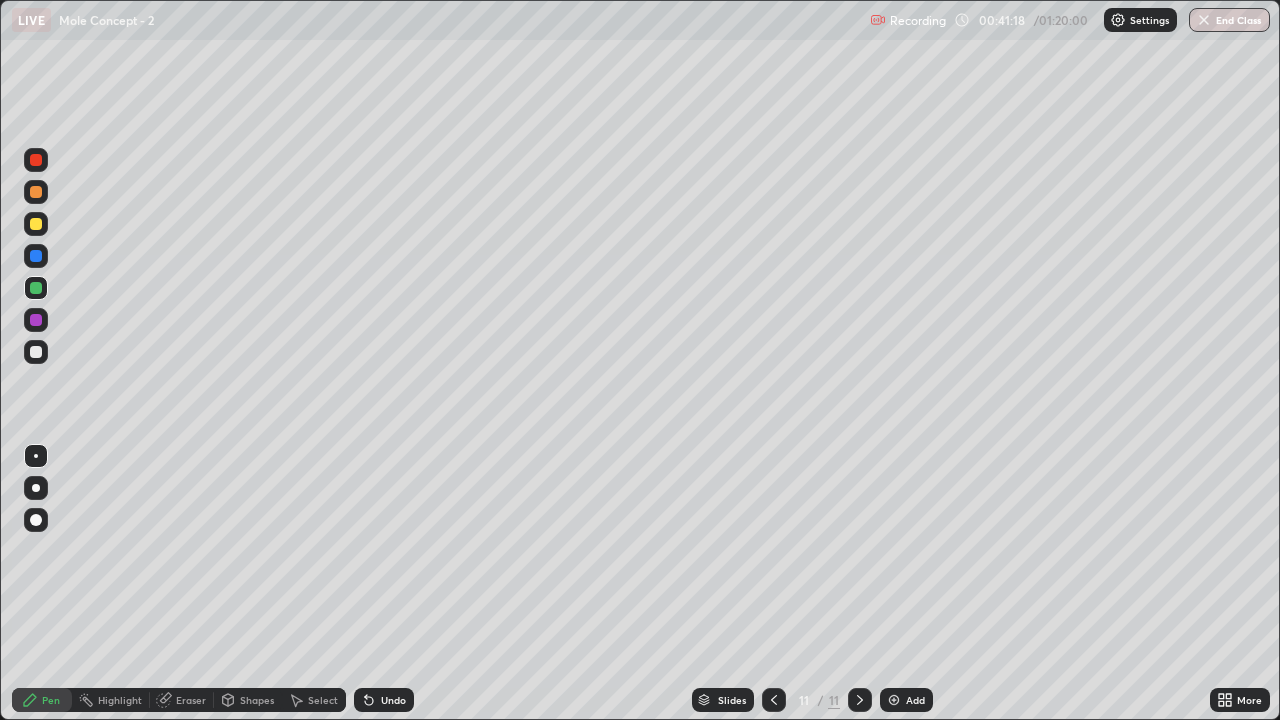 click on "Add" at bounding box center [906, 700] 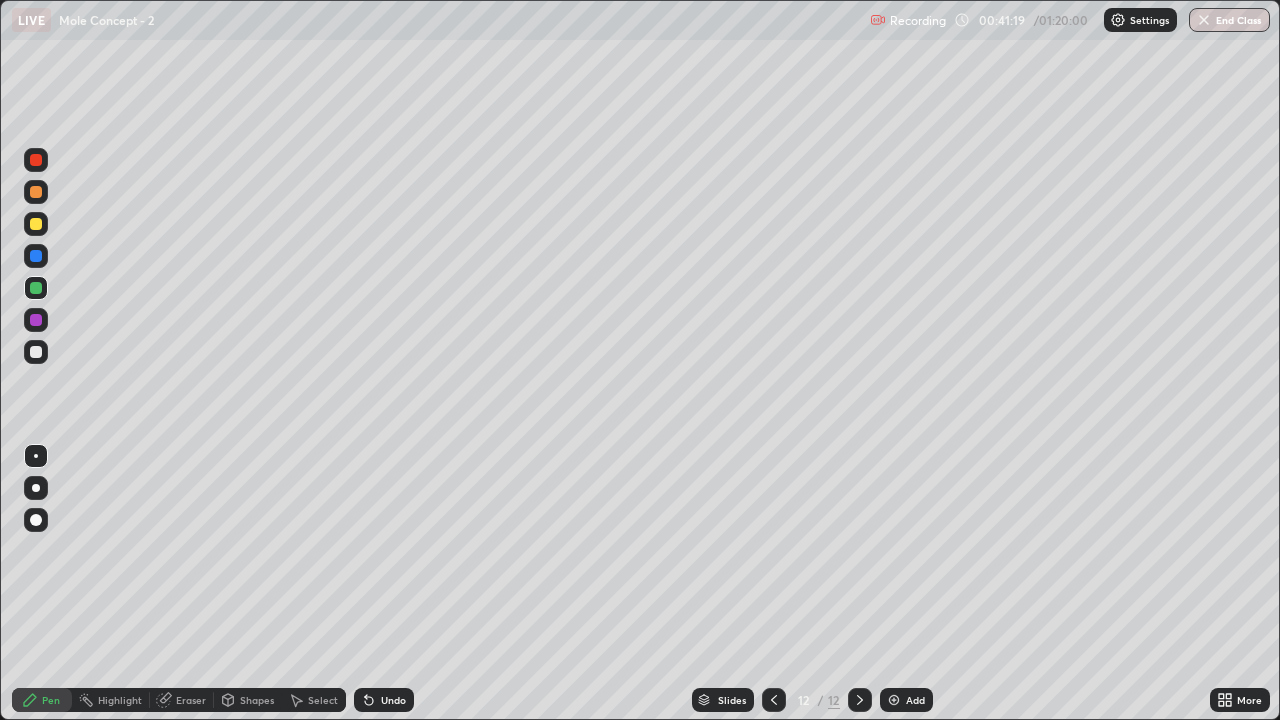 click at bounding box center (36, 224) 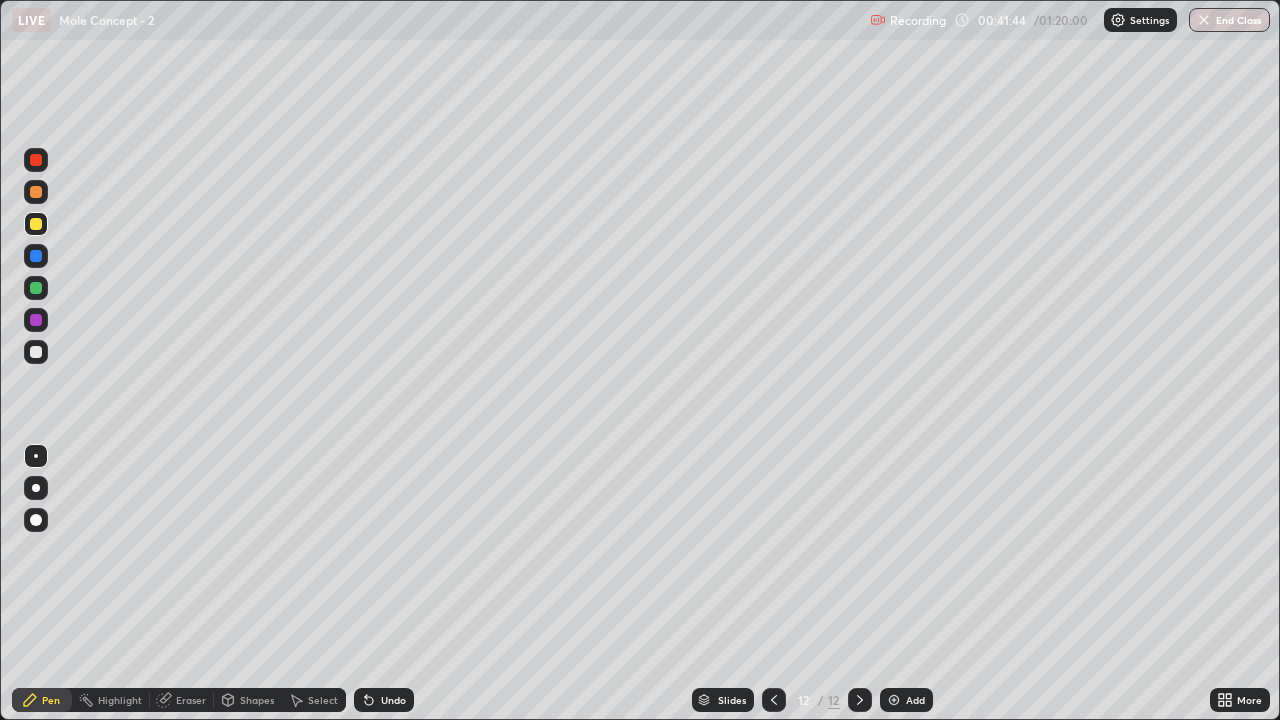 click at bounding box center (36, 352) 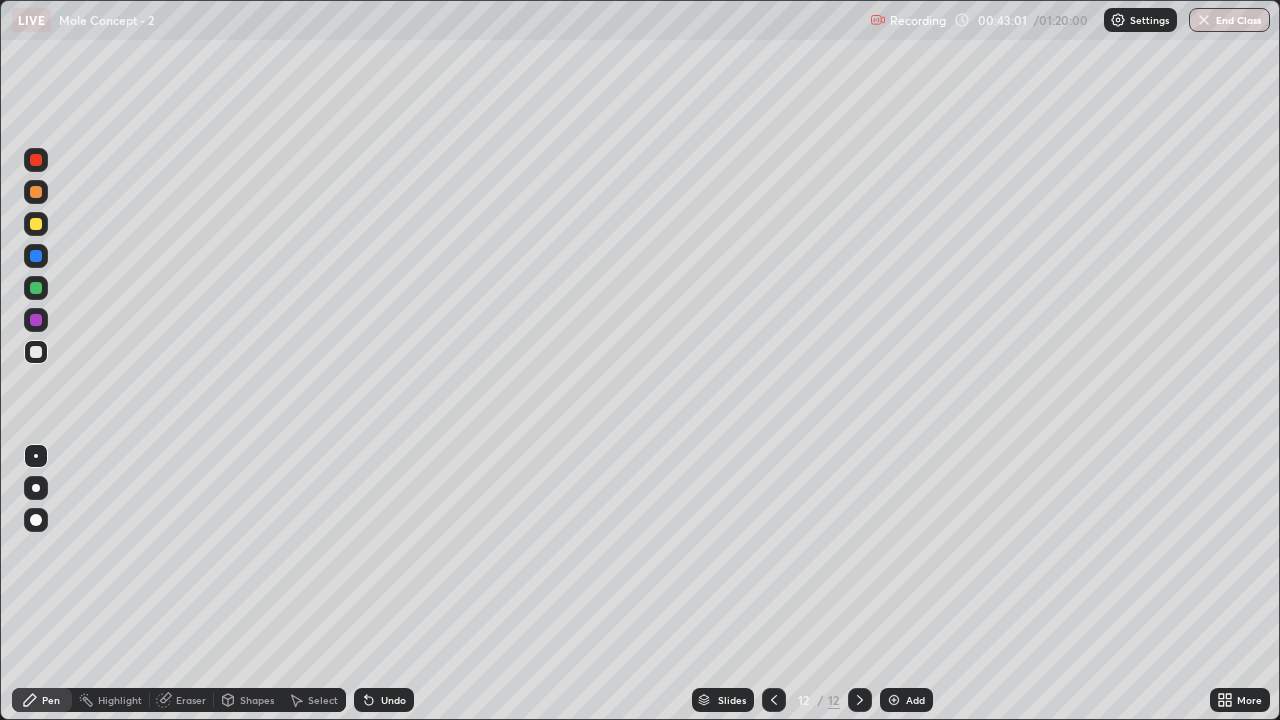 click at bounding box center [36, 352] 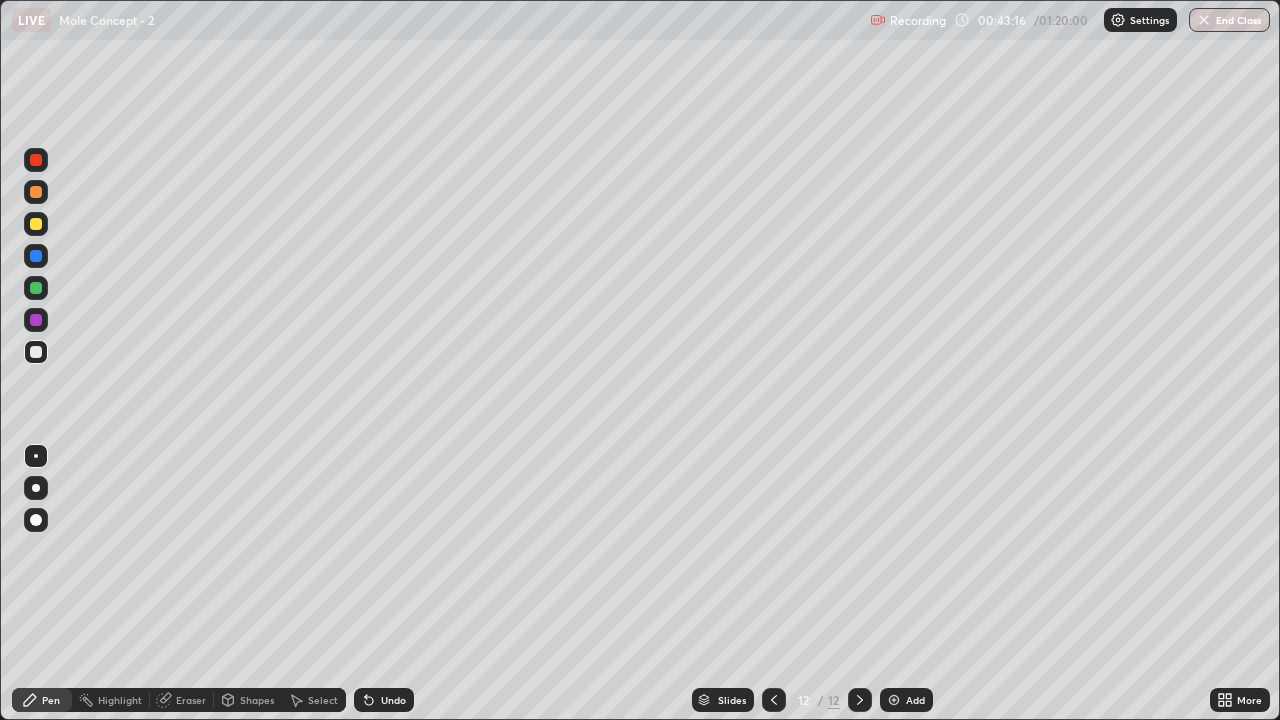 click at bounding box center [36, 224] 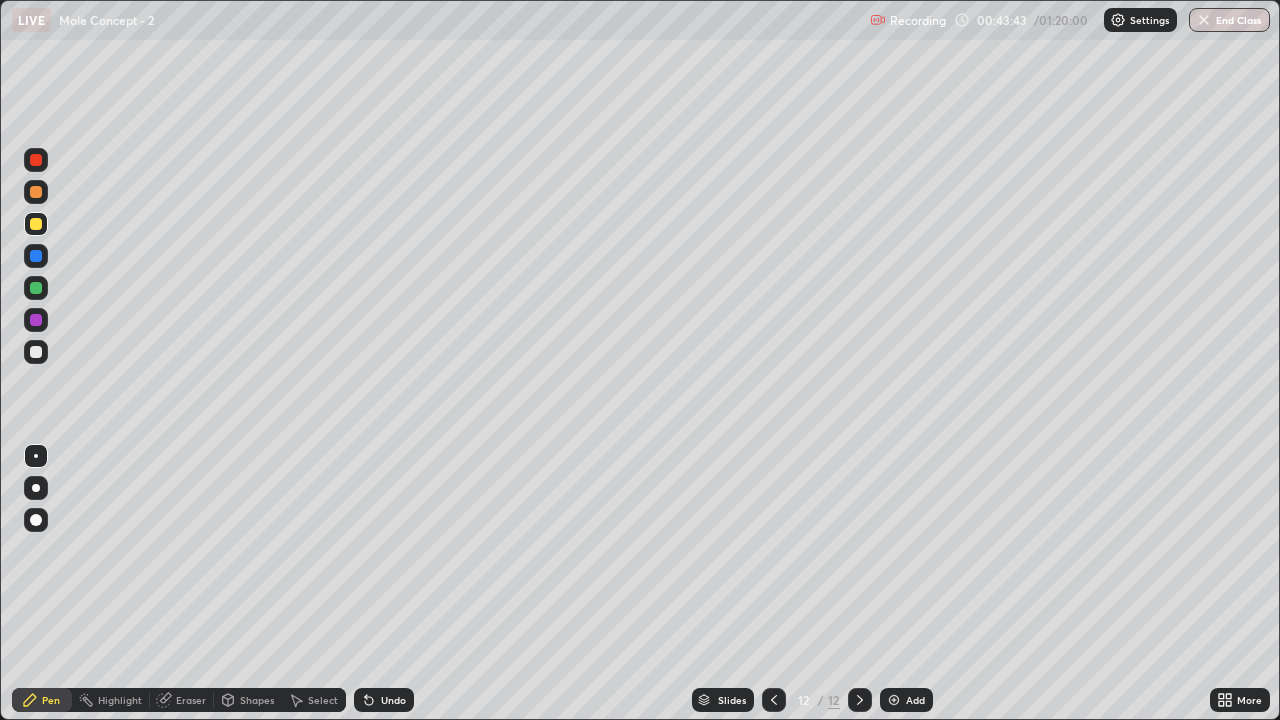 click at bounding box center [36, 288] 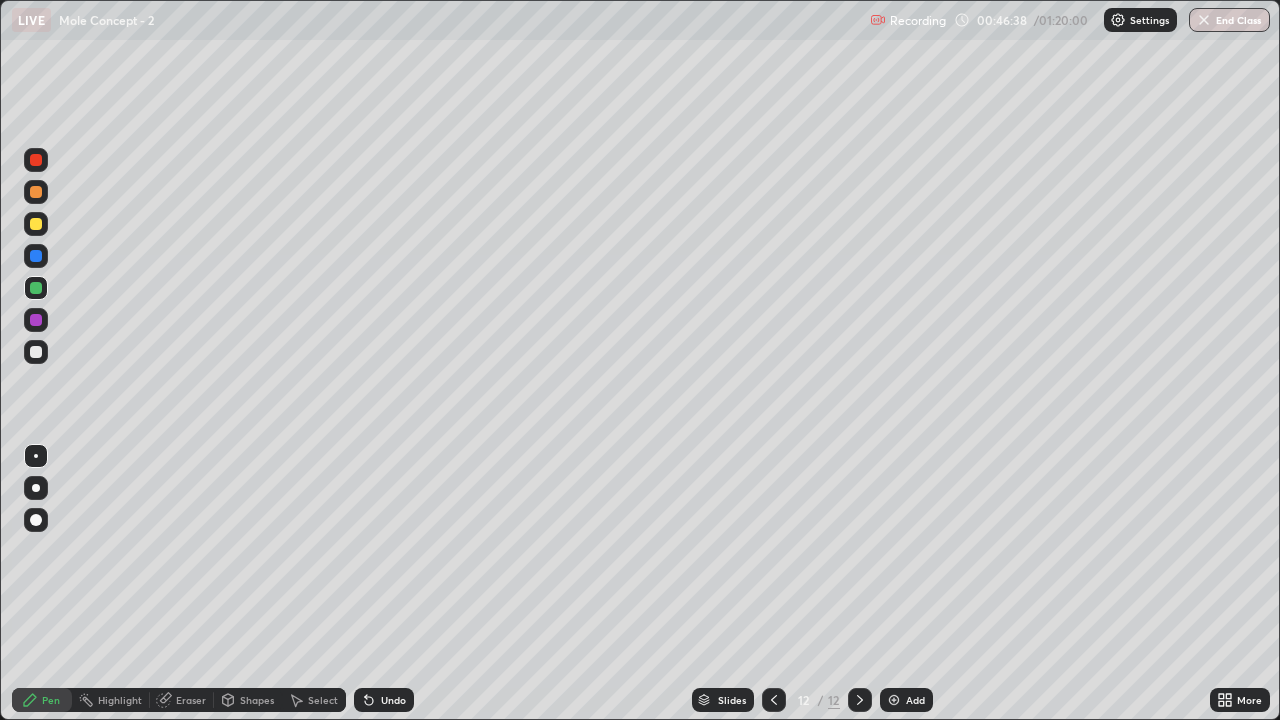click at bounding box center (36, 352) 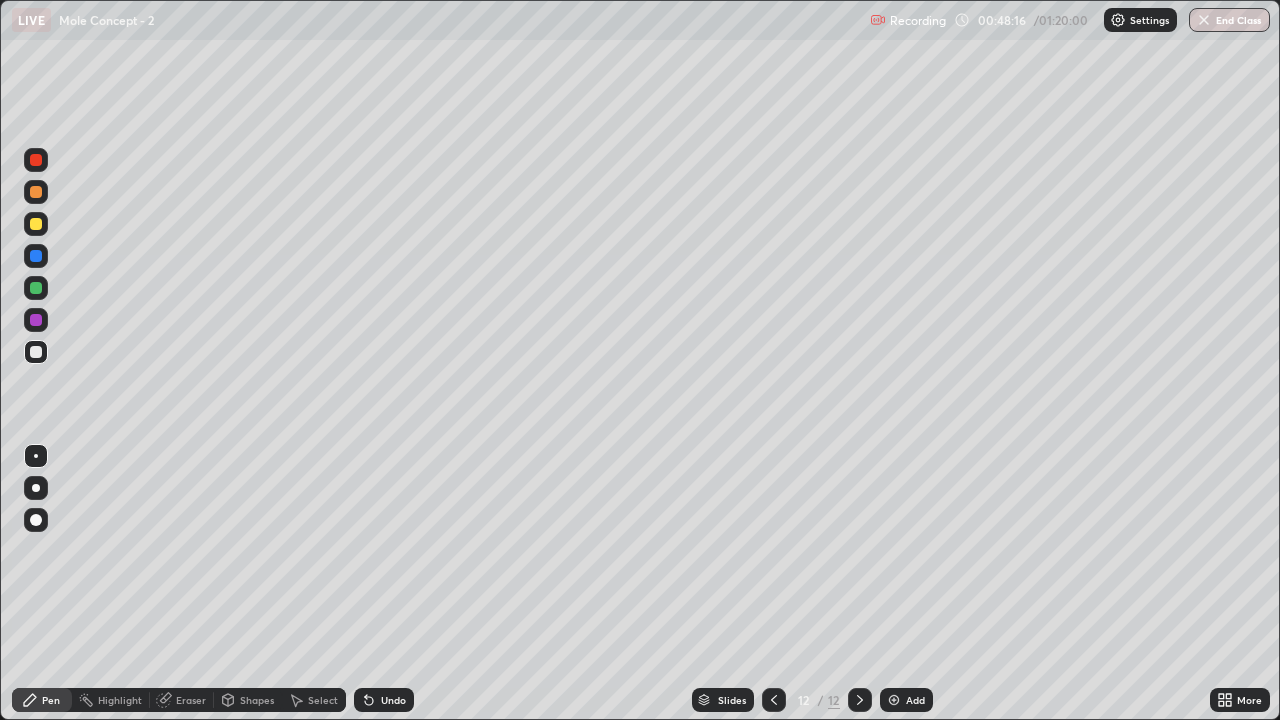 click at bounding box center (36, 288) 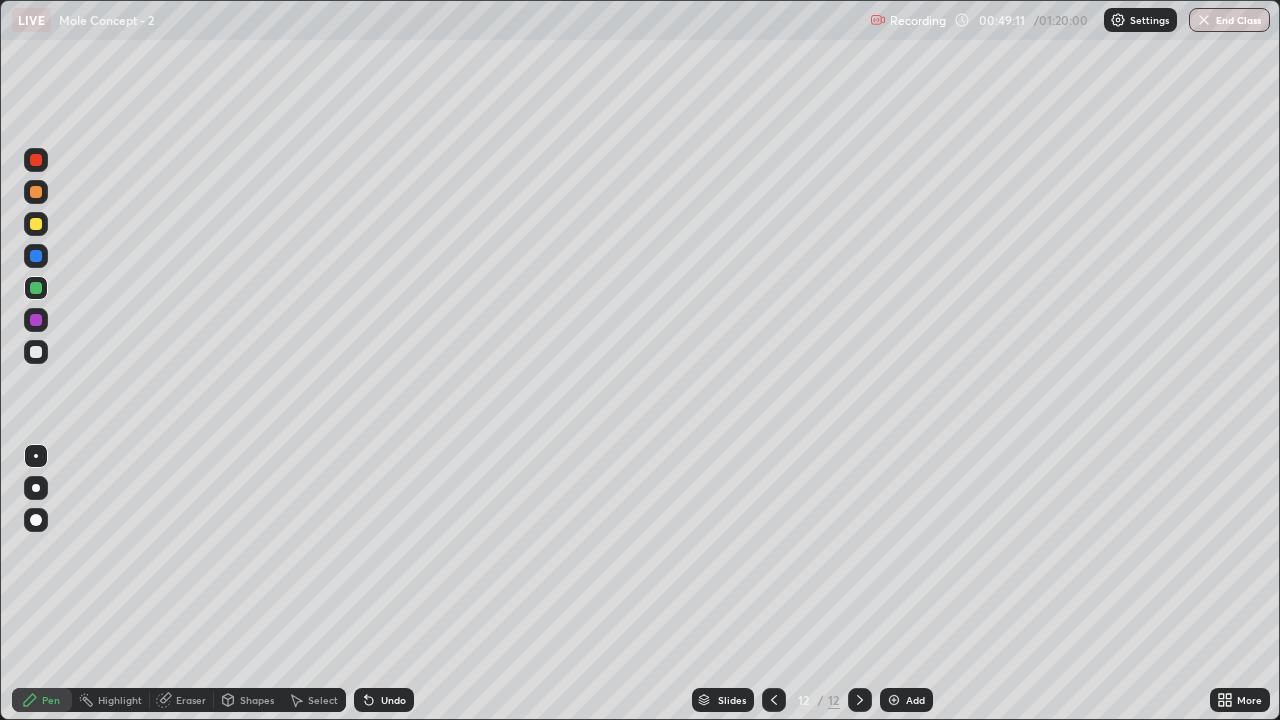 click at bounding box center (894, 700) 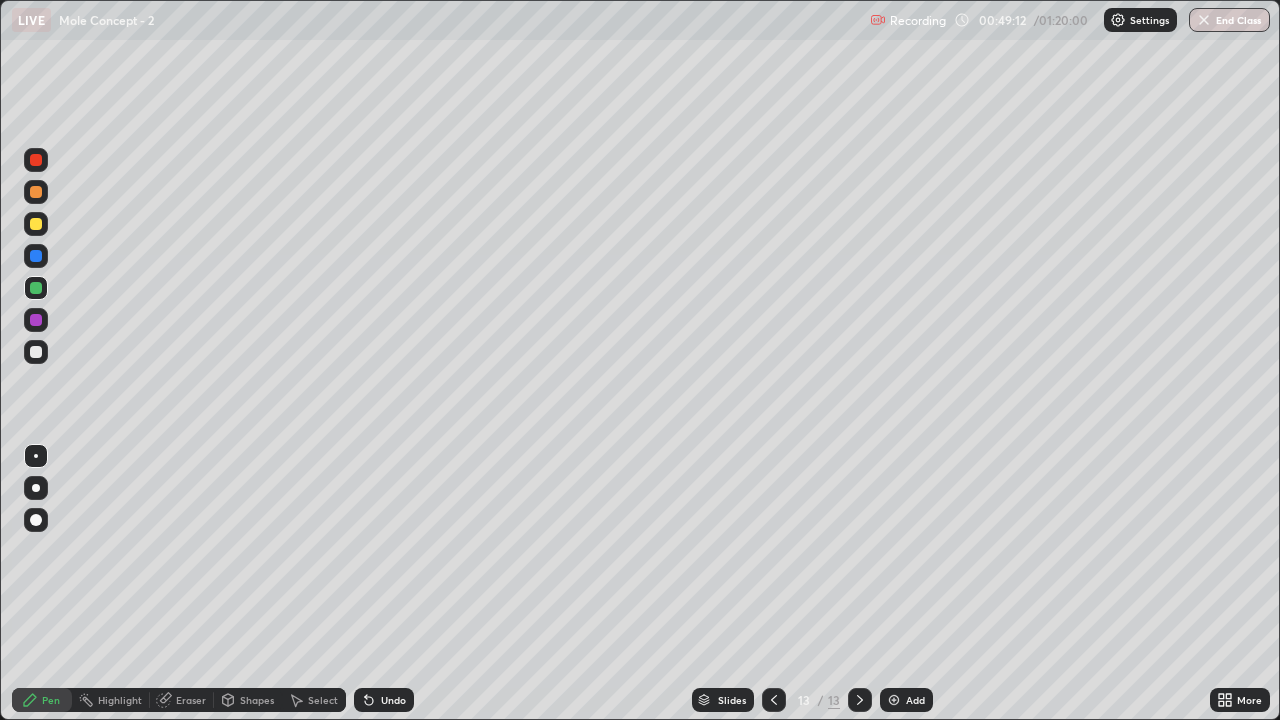 click at bounding box center (36, 352) 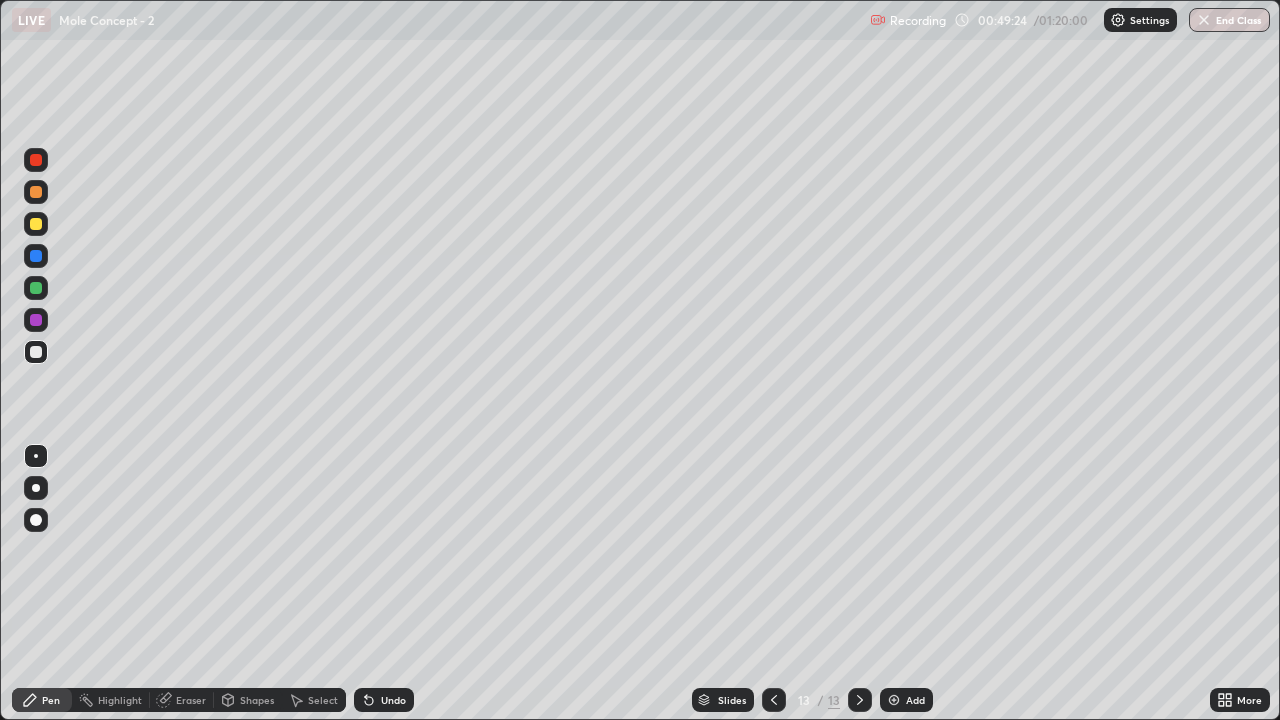 click at bounding box center [36, 224] 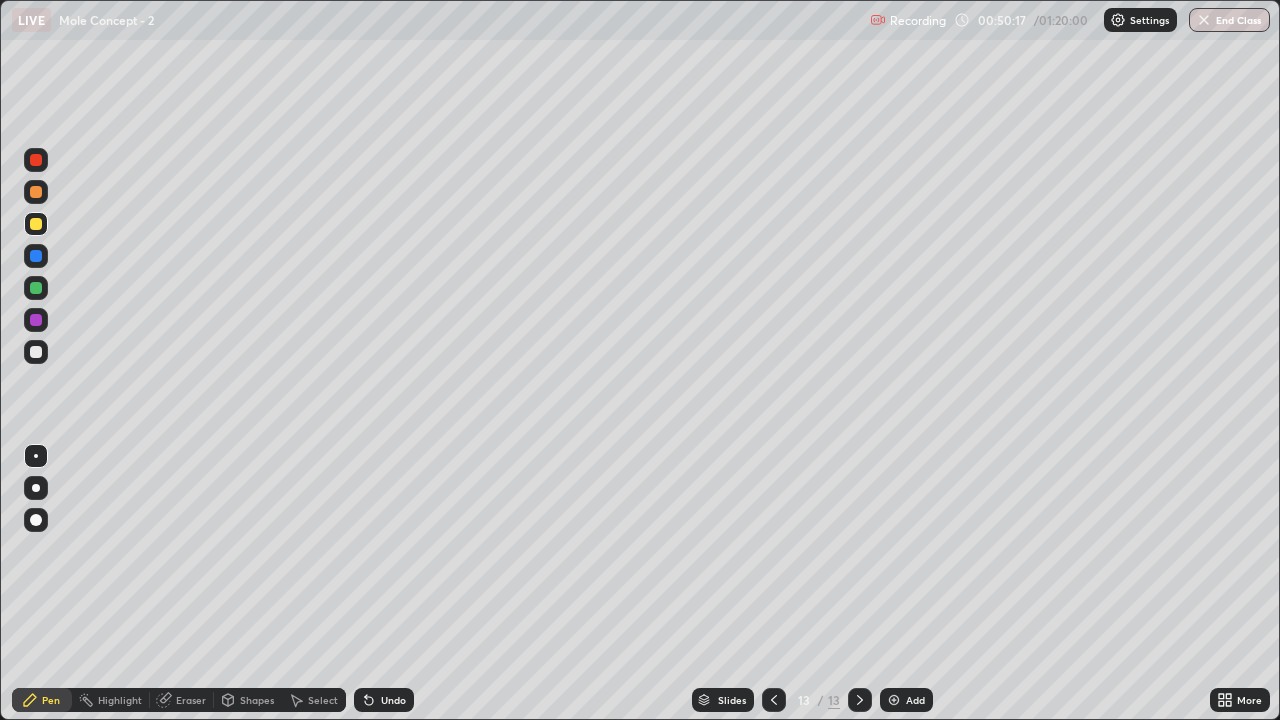 click at bounding box center [36, 352] 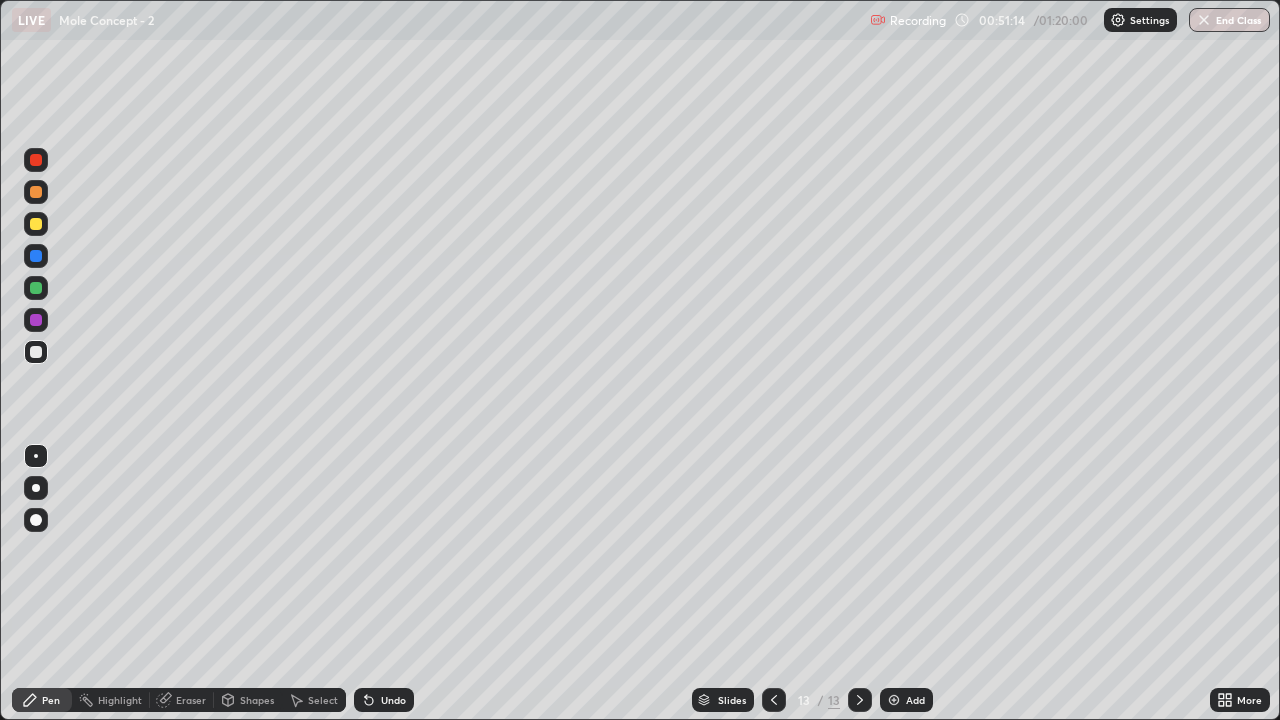 click at bounding box center [36, 224] 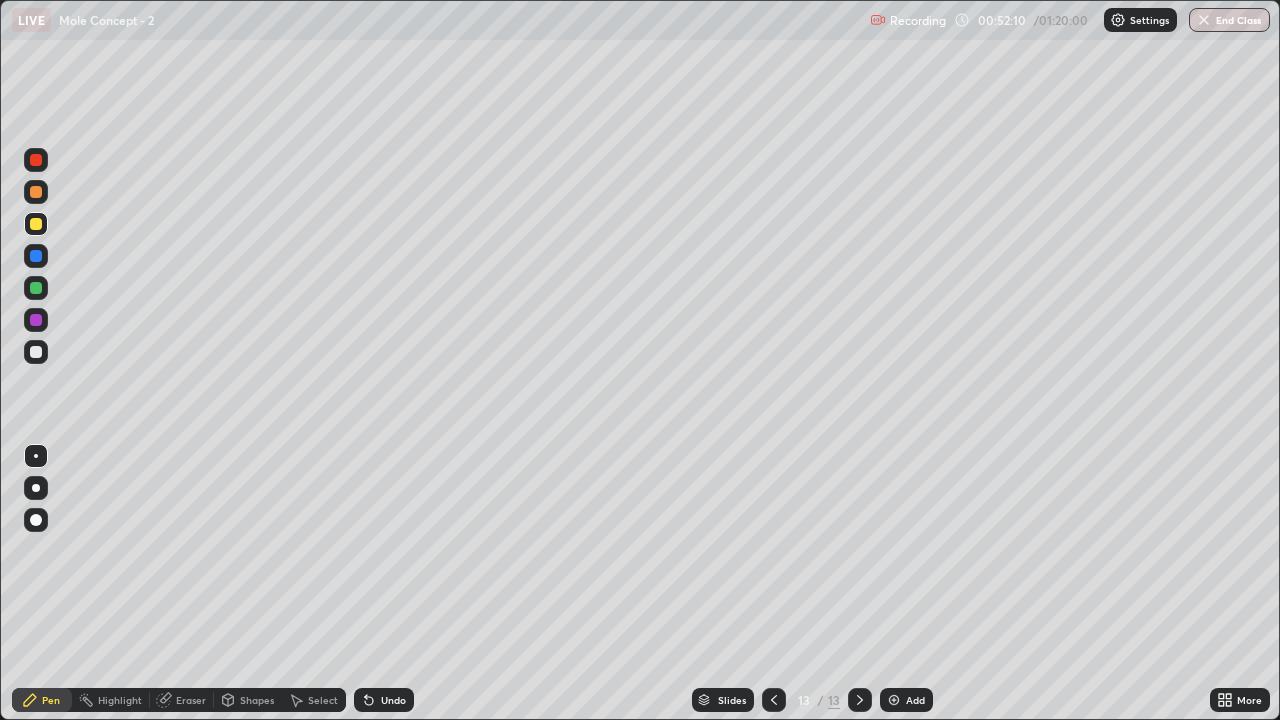 click at bounding box center [36, 352] 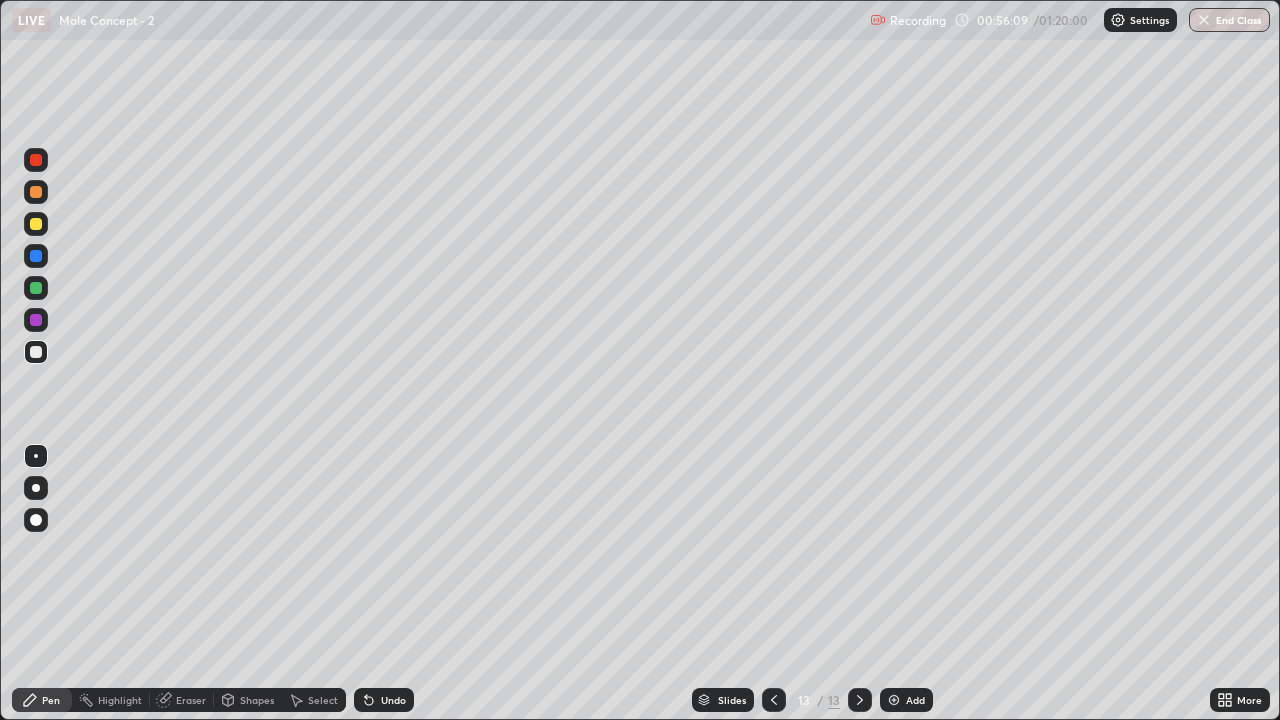 click at bounding box center (894, 700) 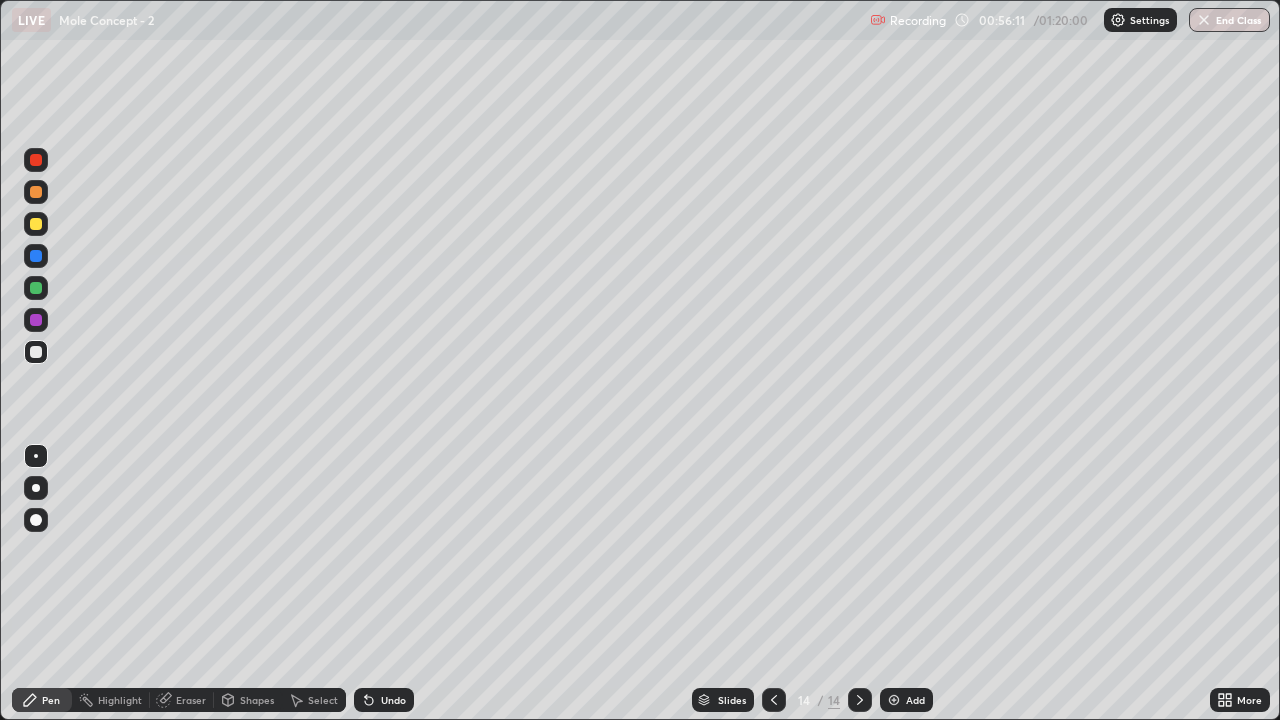 click at bounding box center (36, 224) 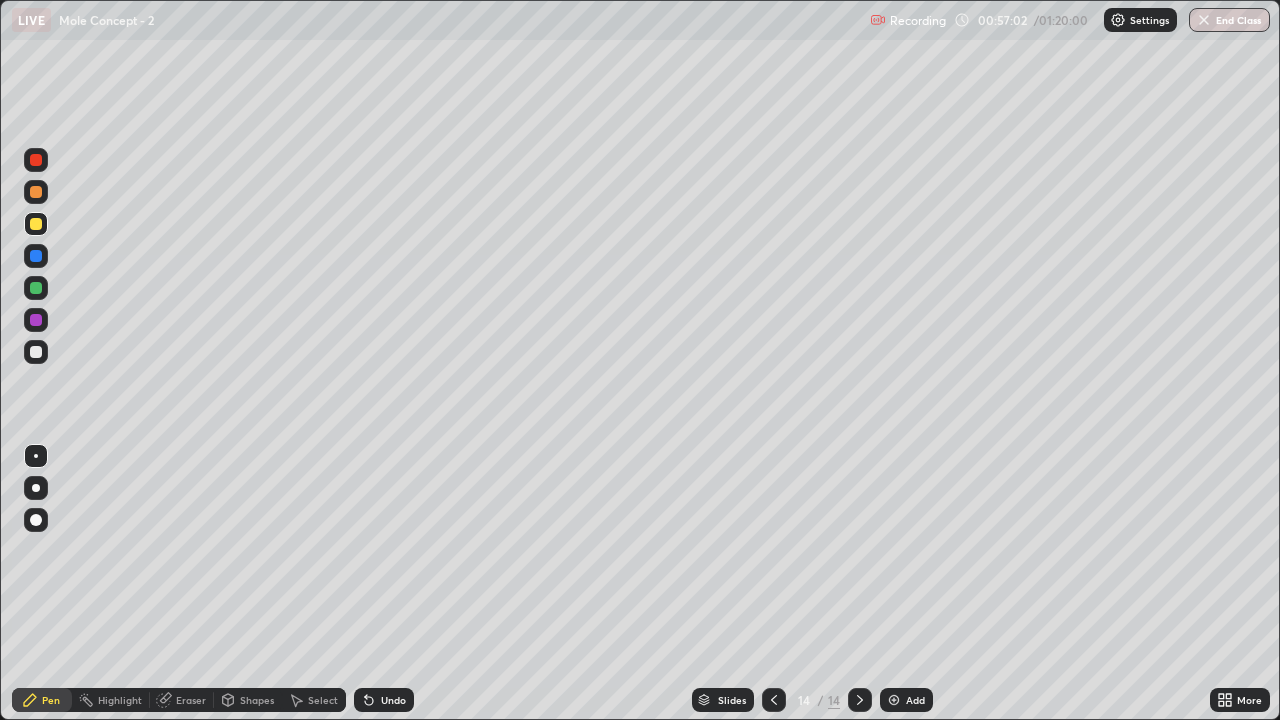 click at bounding box center (36, 352) 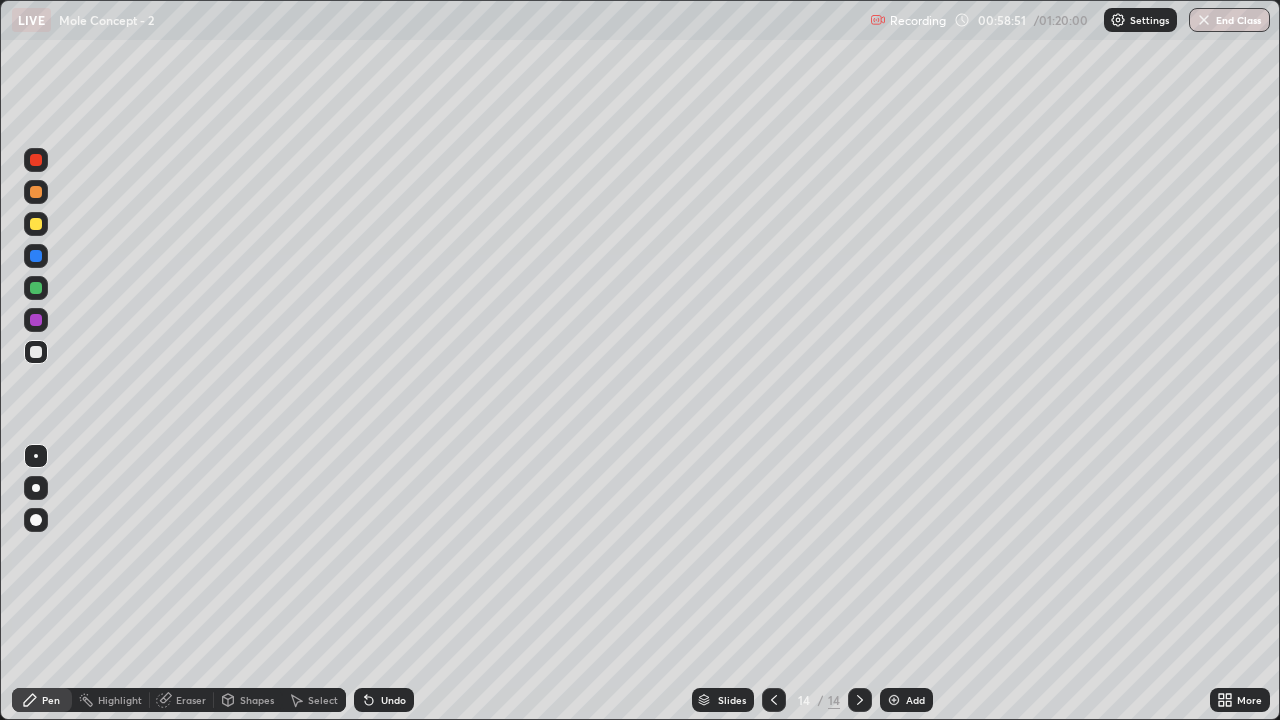 click at bounding box center [36, 224] 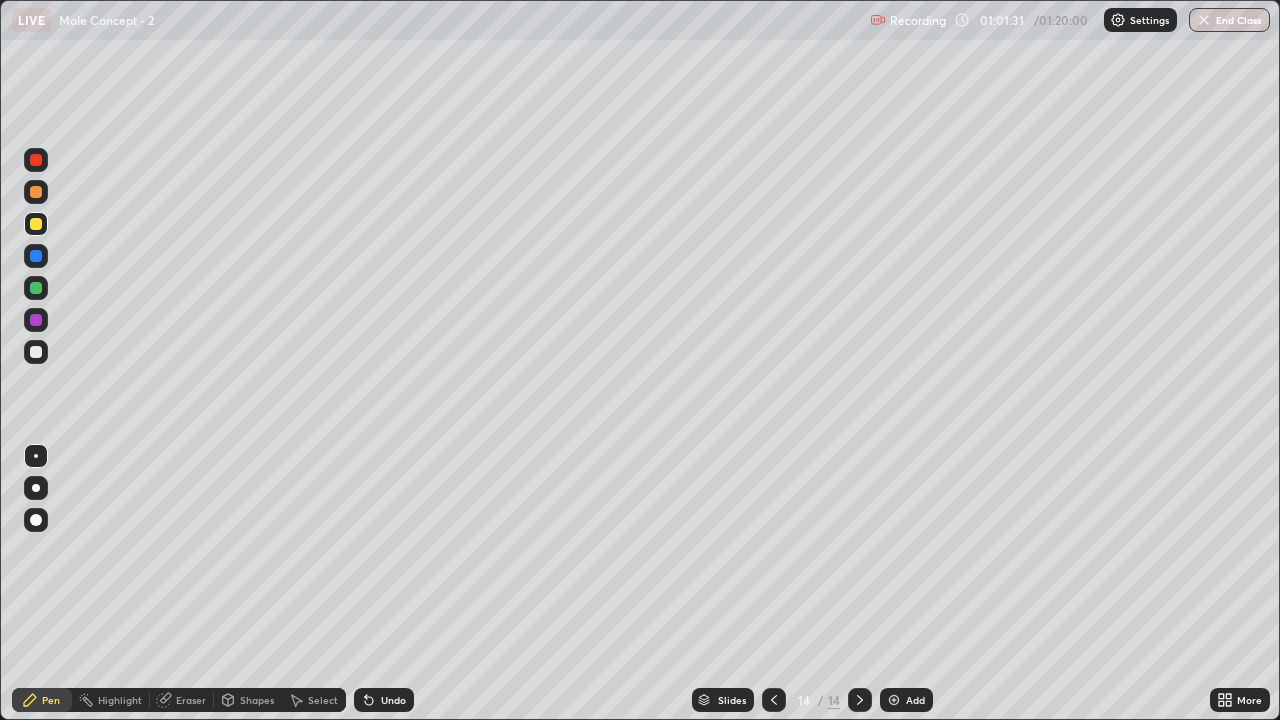 click at bounding box center [894, 700] 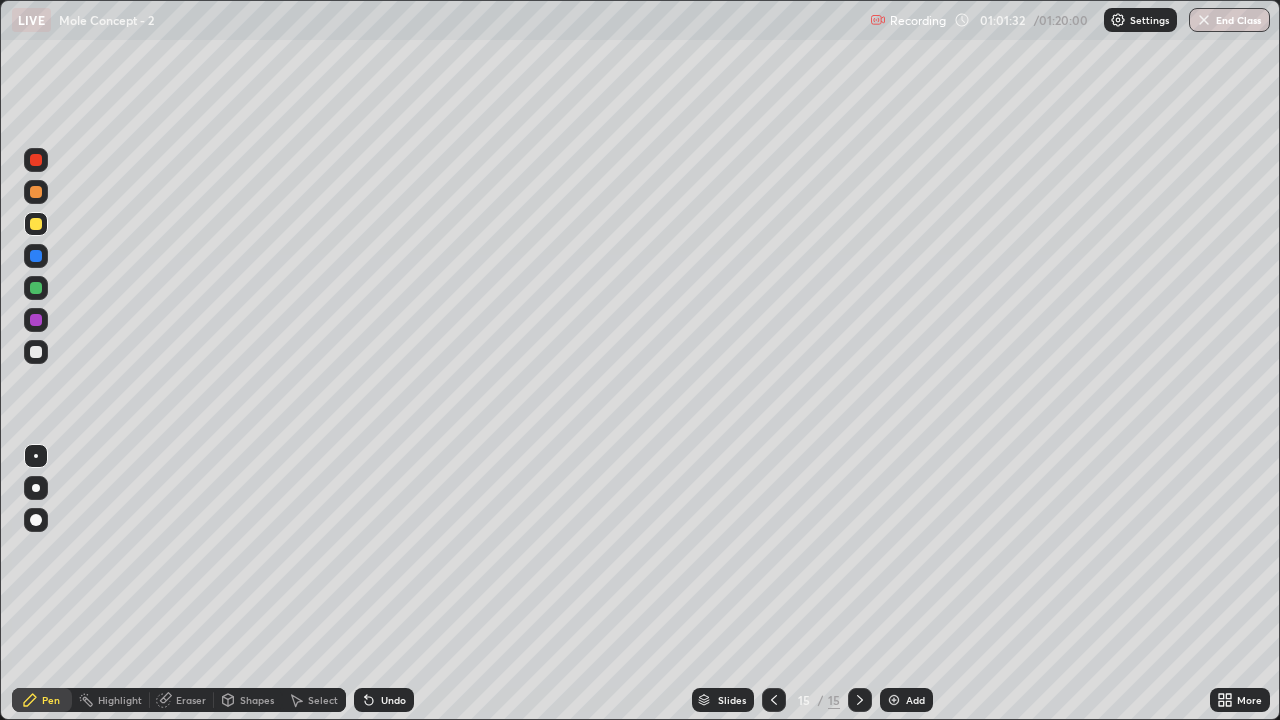 click at bounding box center (36, 352) 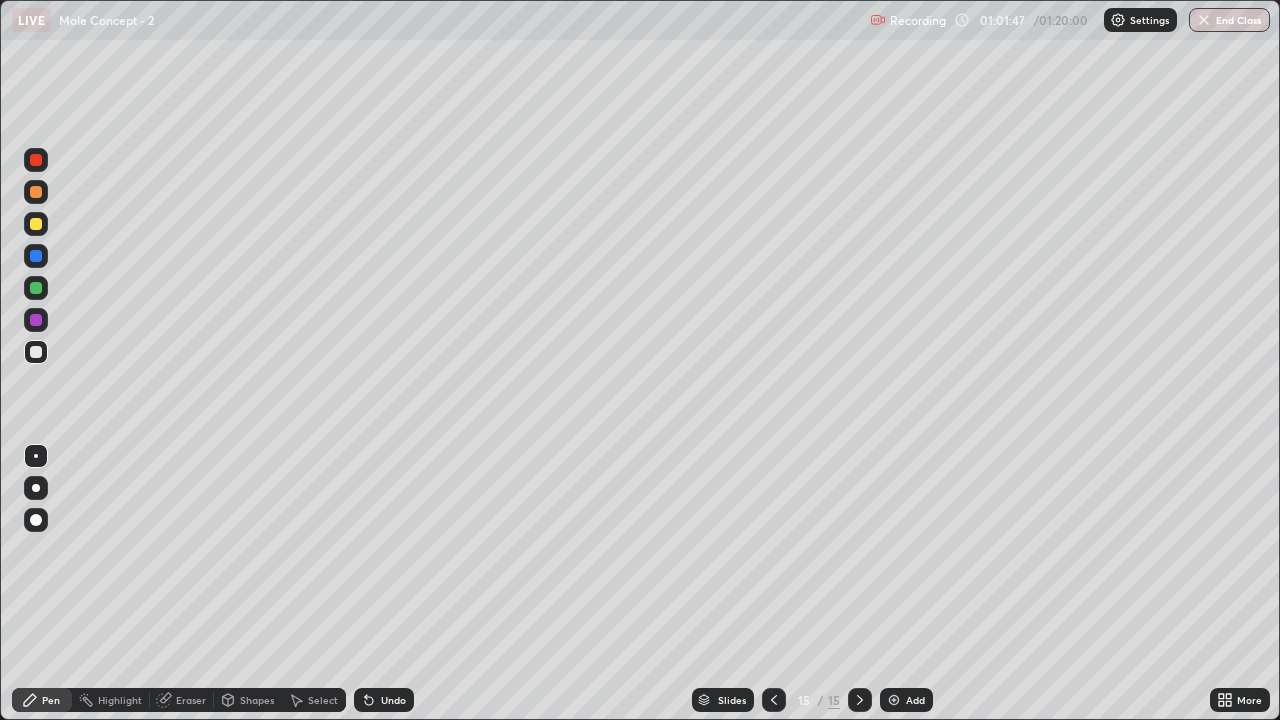 click at bounding box center (36, 288) 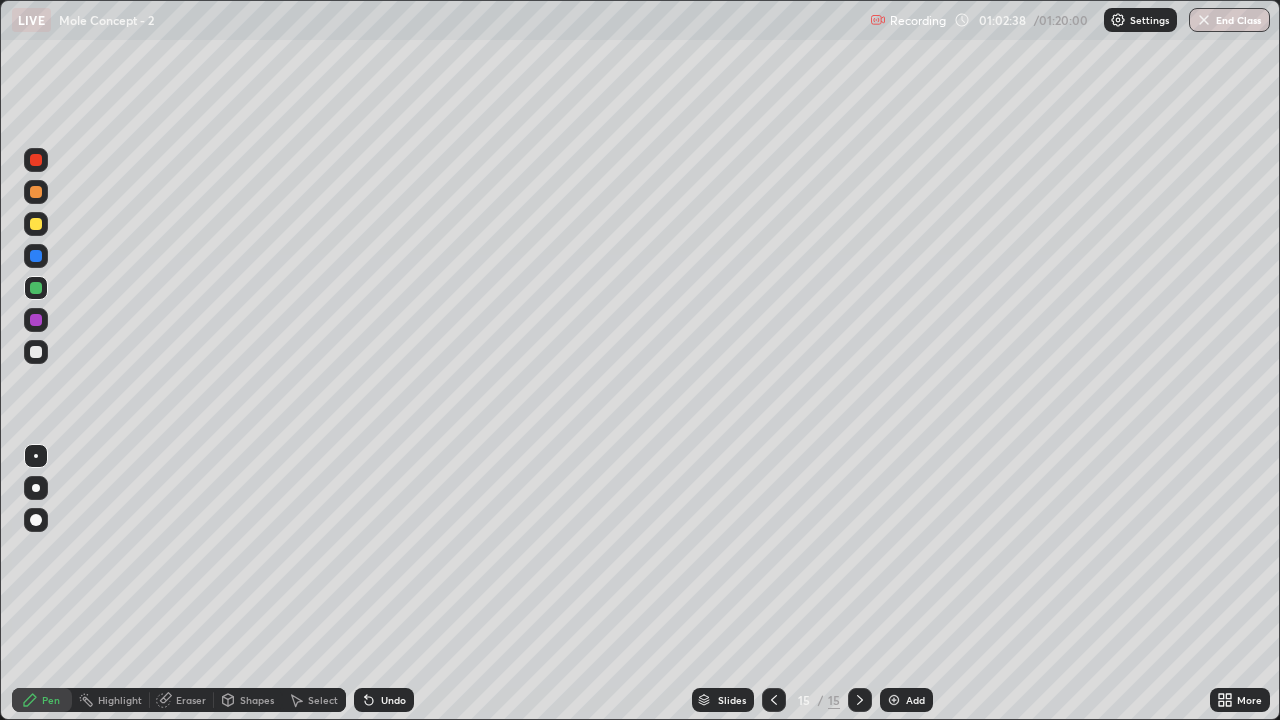 click at bounding box center (36, 352) 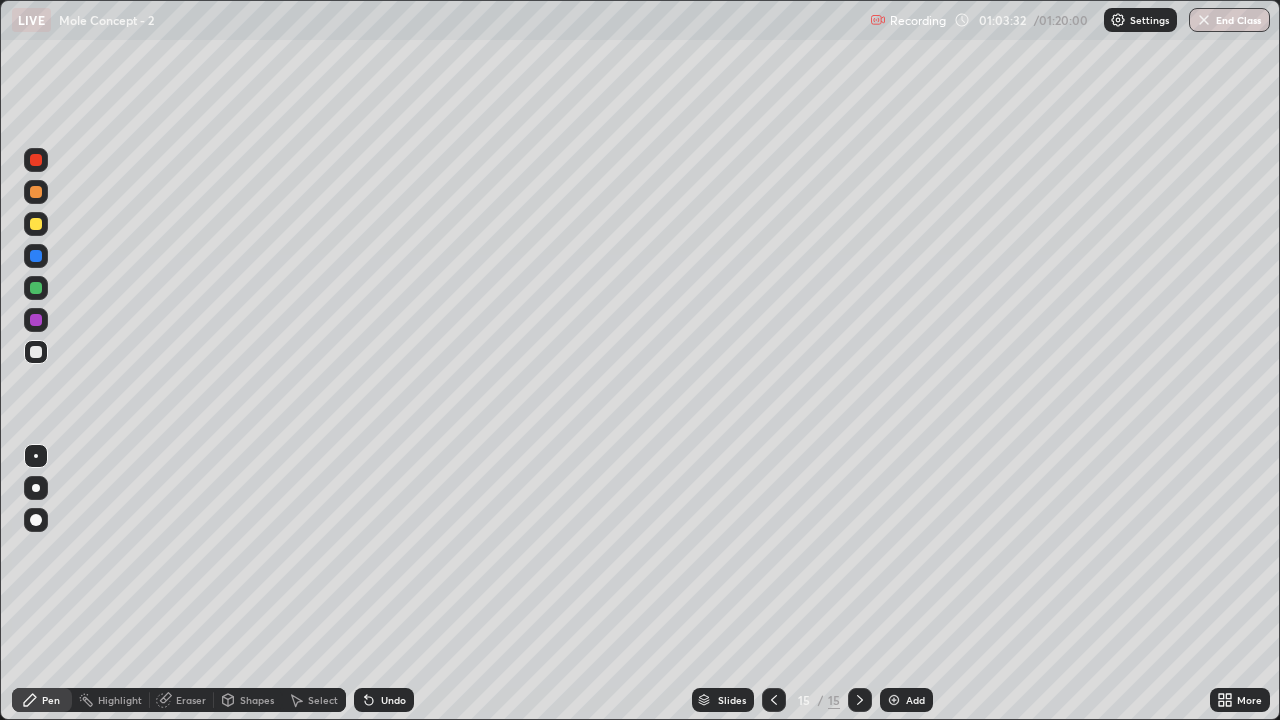 click at bounding box center [36, 224] 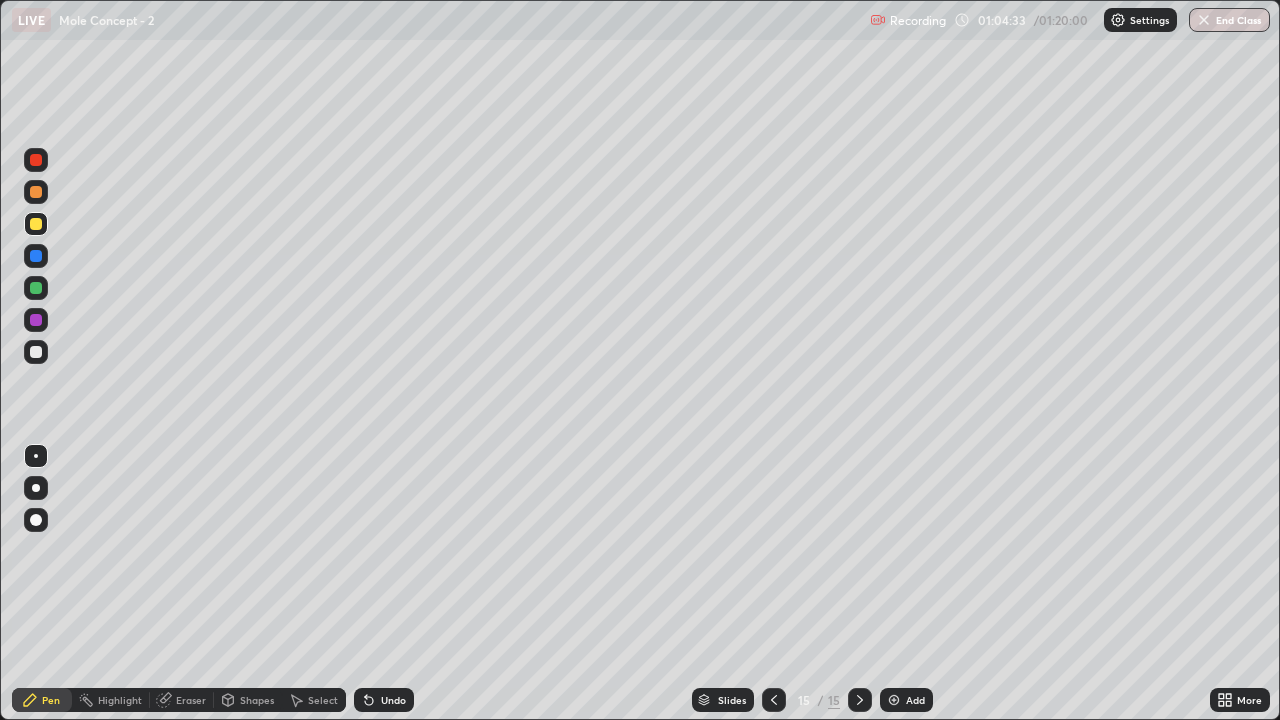 click at bounding box center (36, 352) 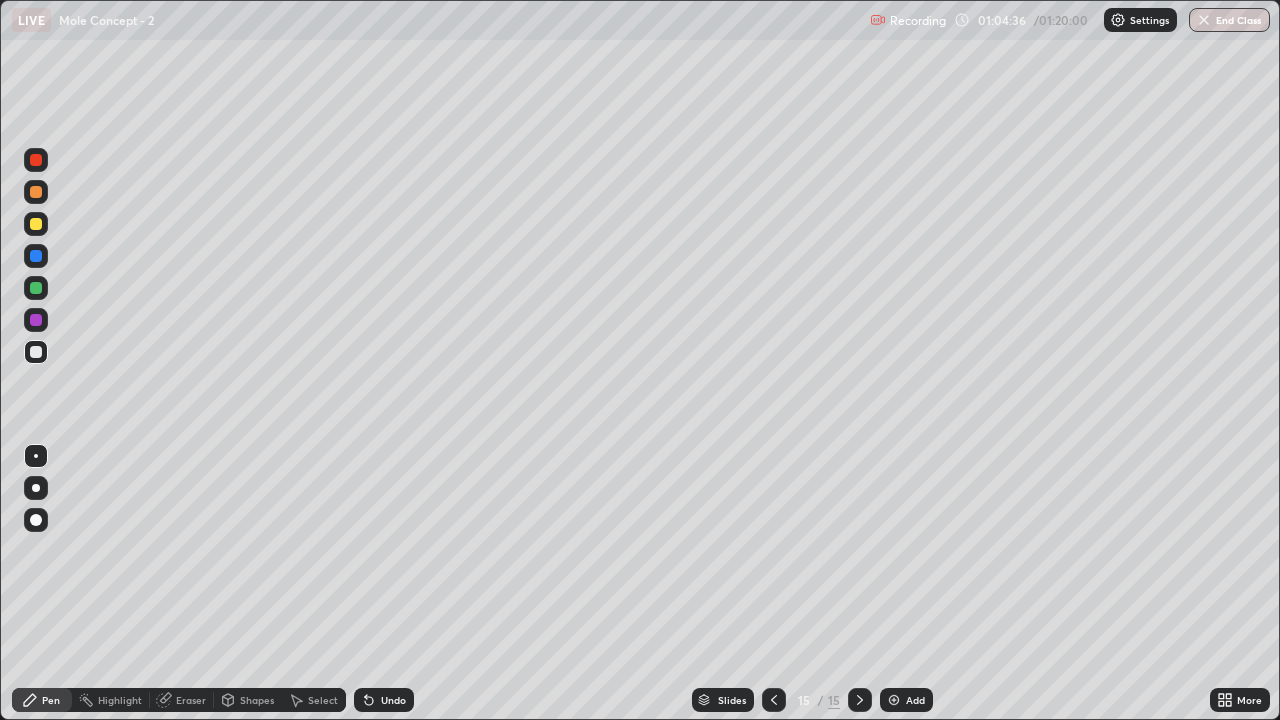 click on "Undo" at bounding box center [384, 700] 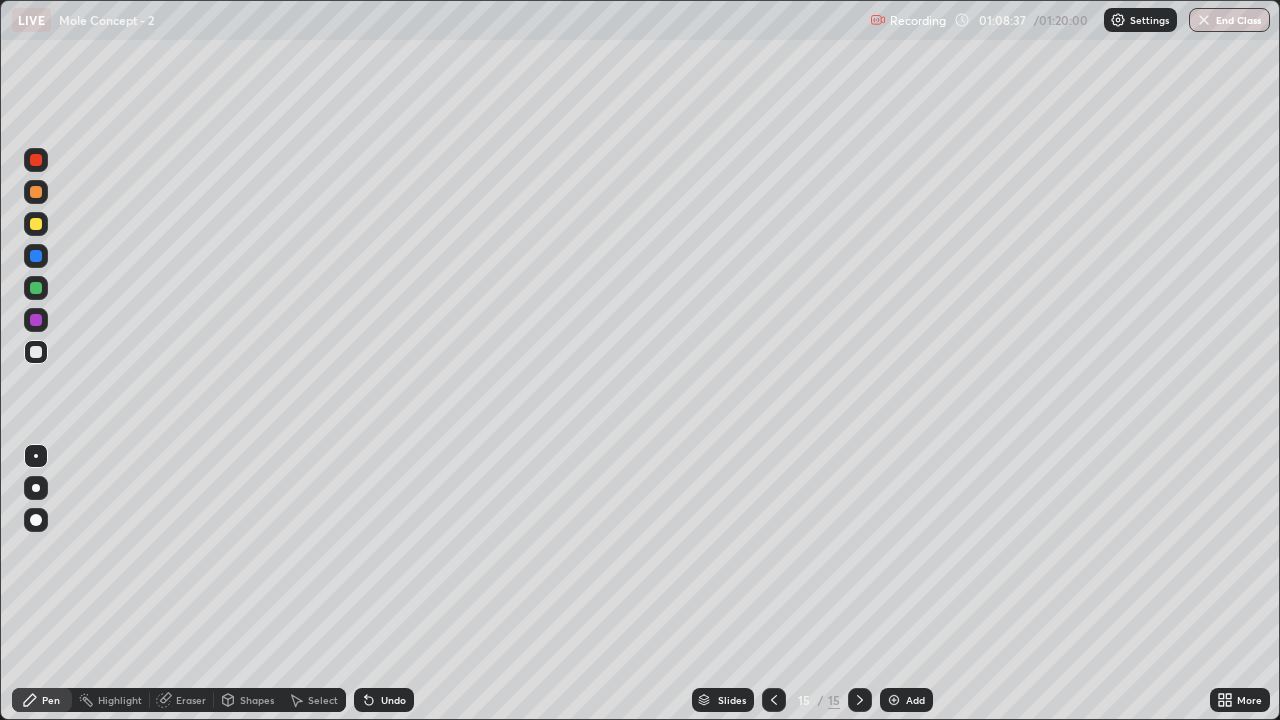 click at bounding box center [36, 288] 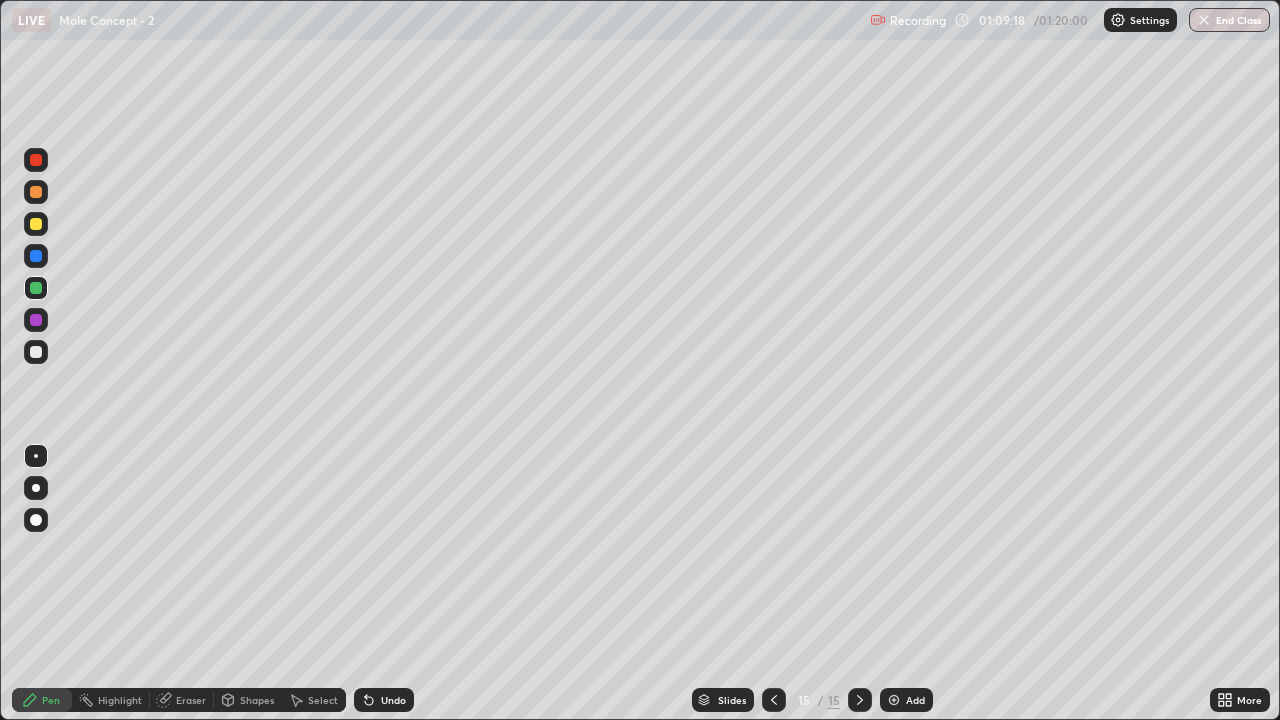 click on "Add" at bounding box center [906, 700] 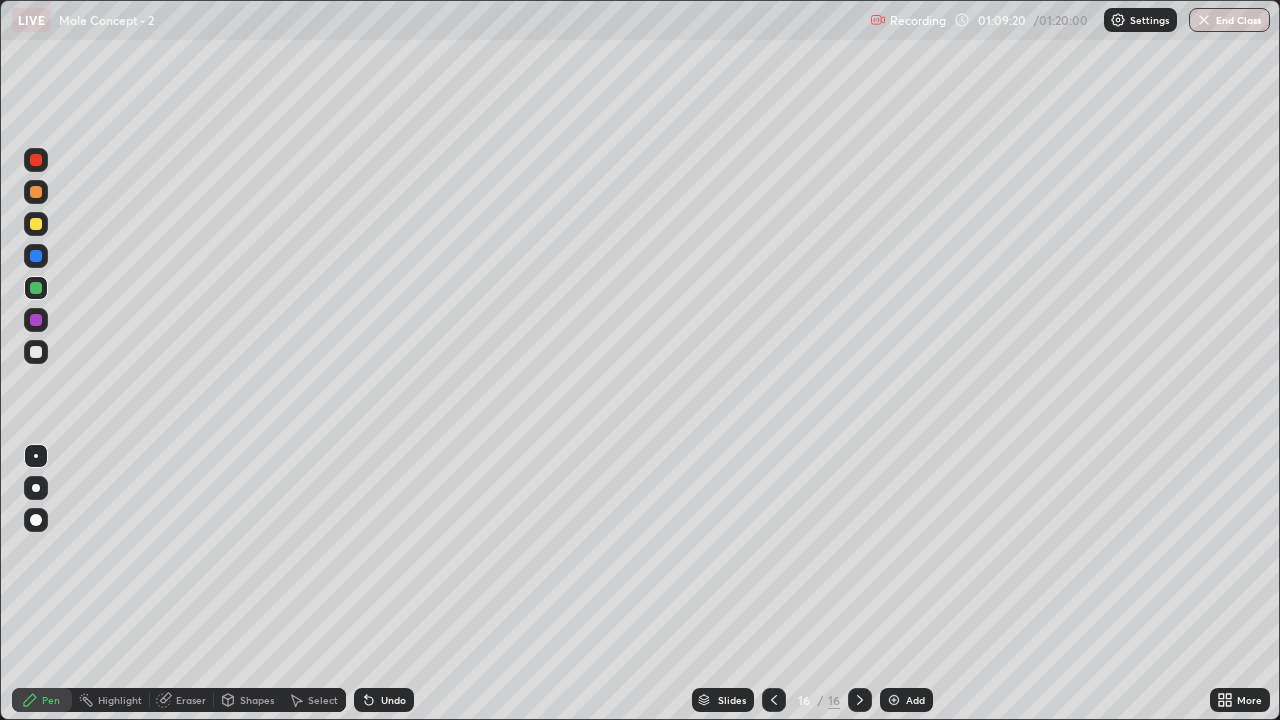 click at bounding box center [36, 352] 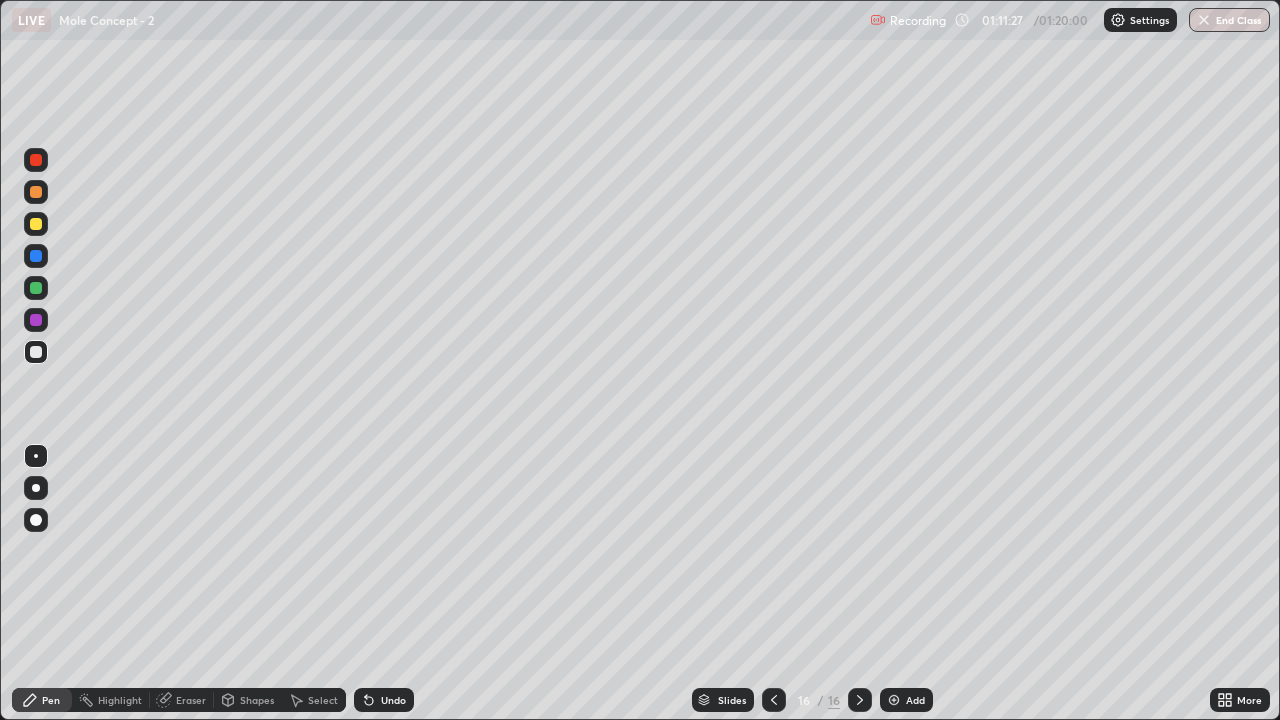 click on "End Class" at bounding box center (1229, 20) 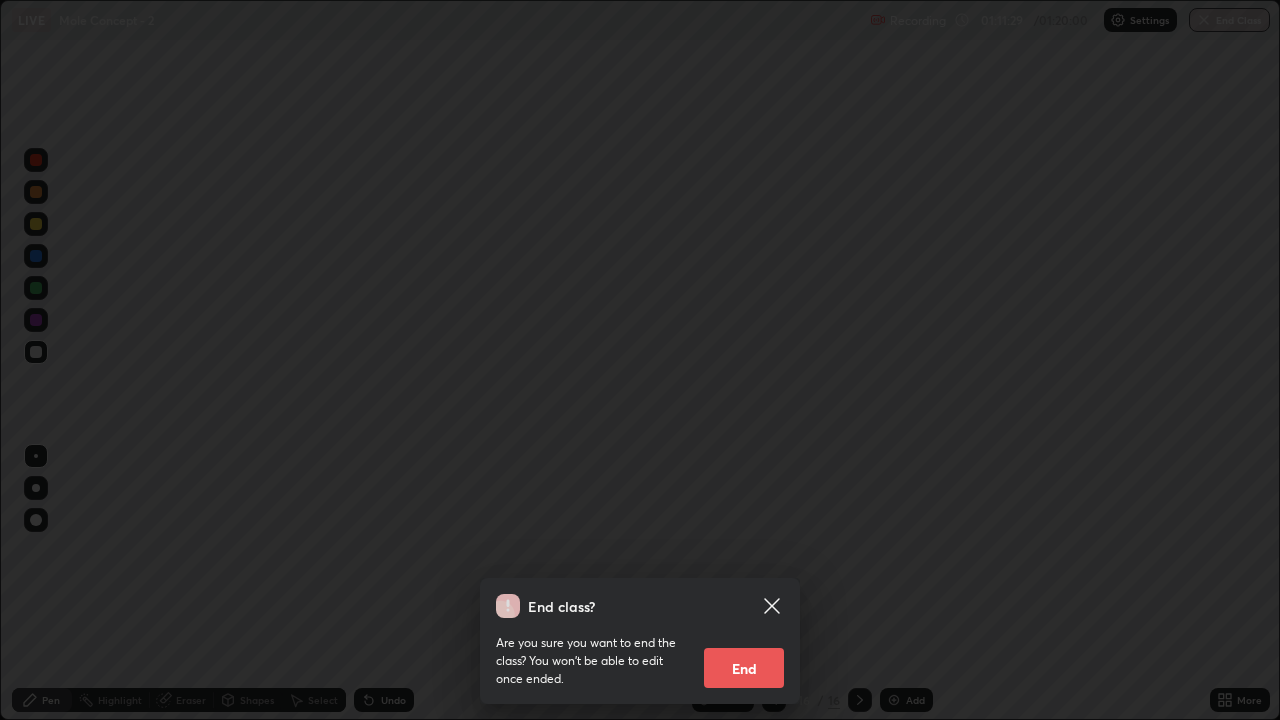 click on "End class? Are you sure you want to end the class? You won’t be able to edit once ended. End" at bounding box center (640, 360) 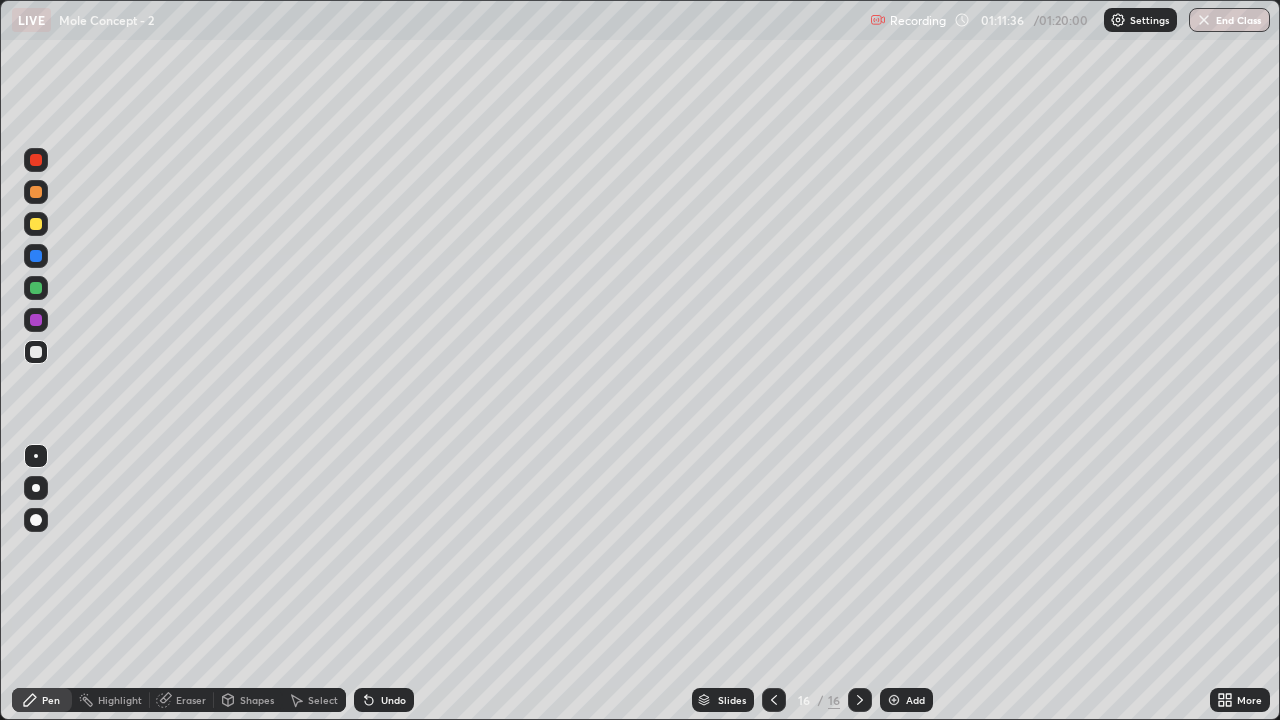 click on "End Class" at bounding box center (1229, 20) 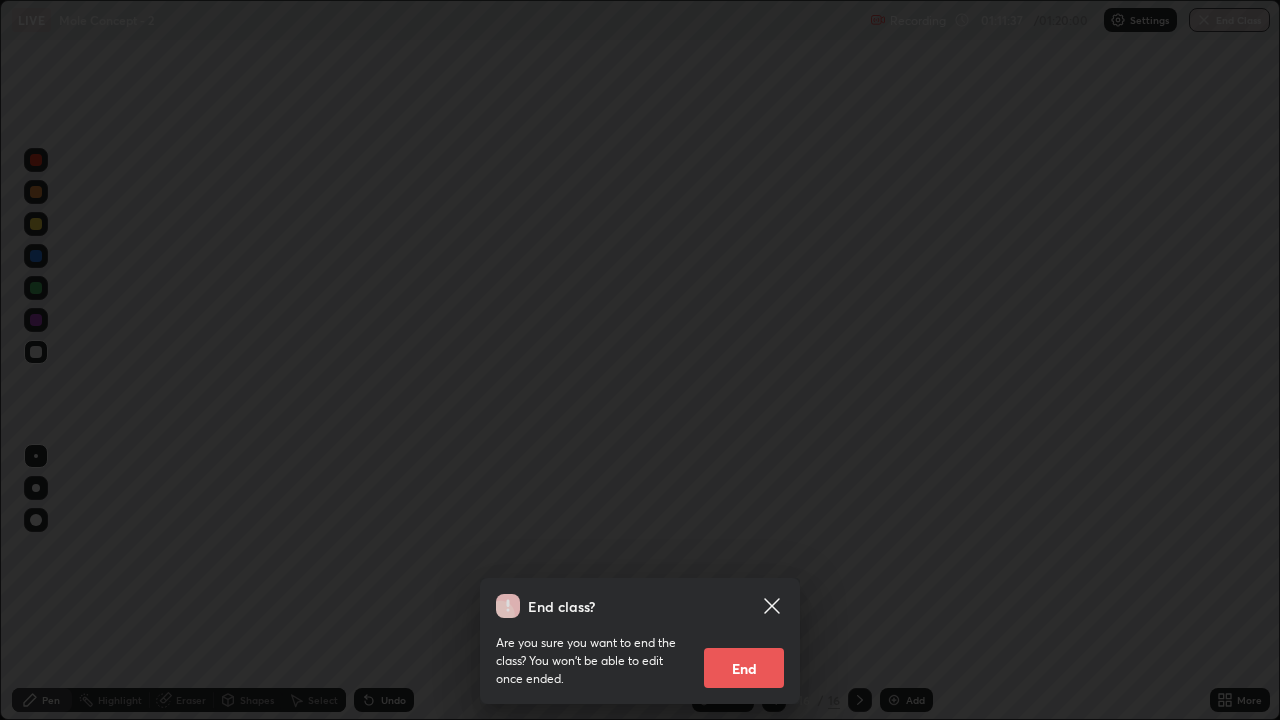 click on "End" at bounding box center [744, 668] 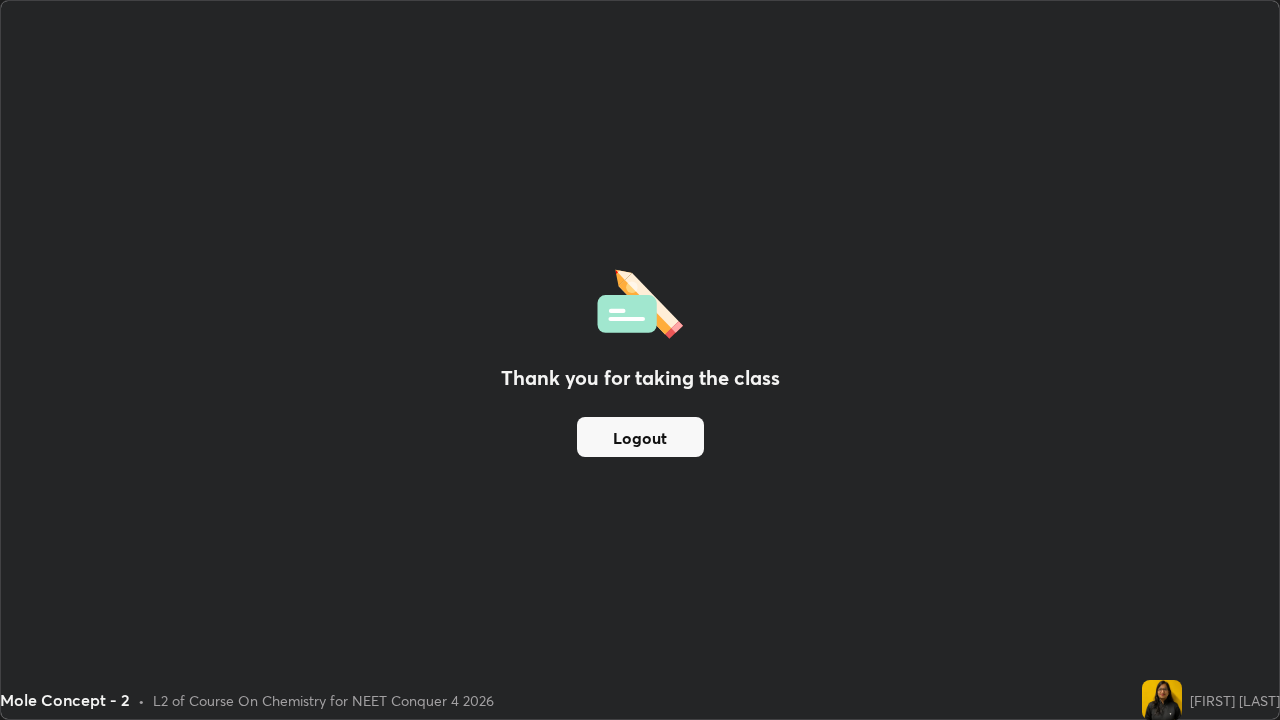 click on "Logout" at bounding box center (640, 437) 